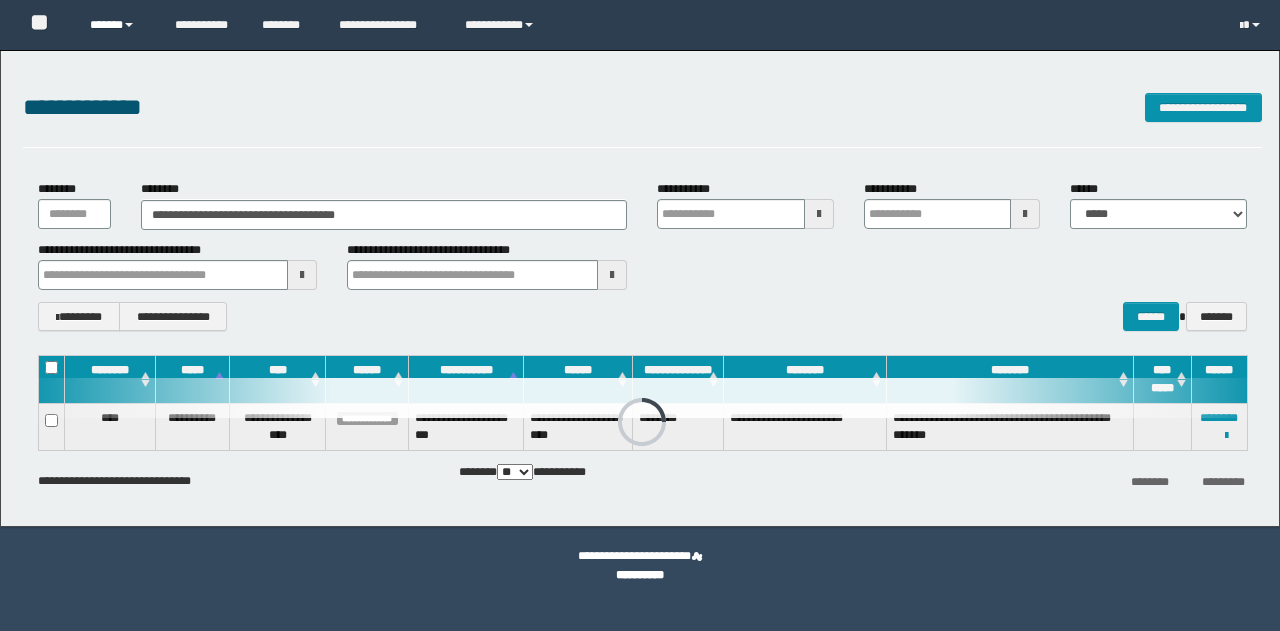 scroll, scrollTop: 0, scrollLeft: 0, axis: both 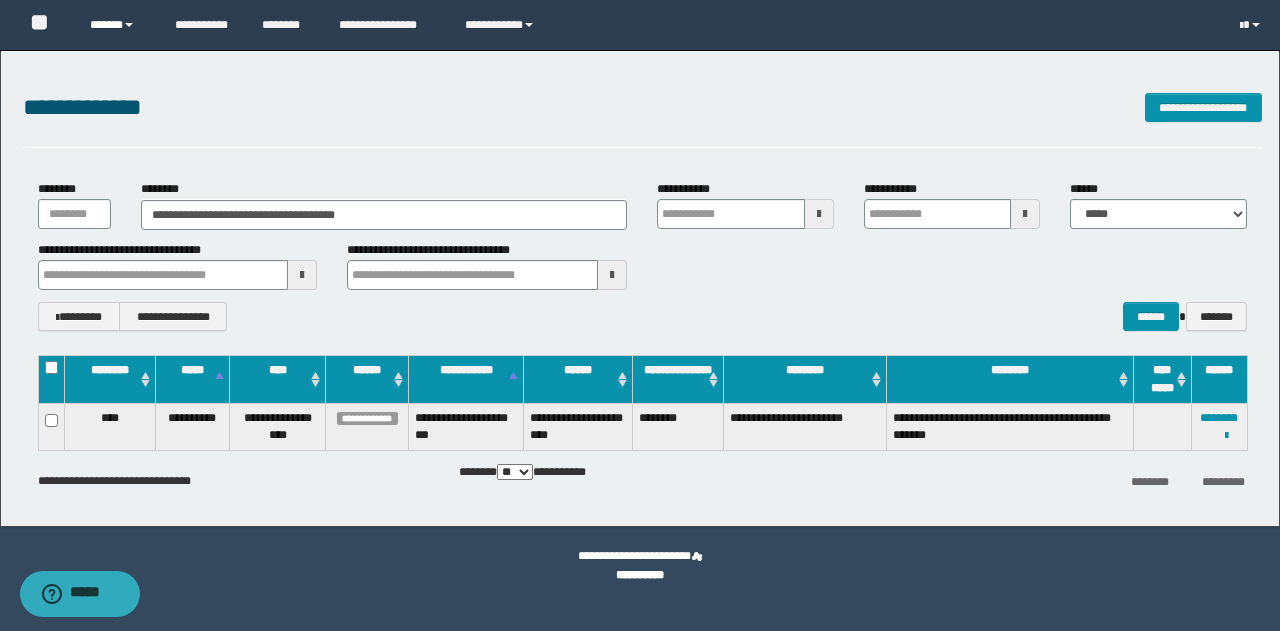click on "******" at bounding box center [117, 25] 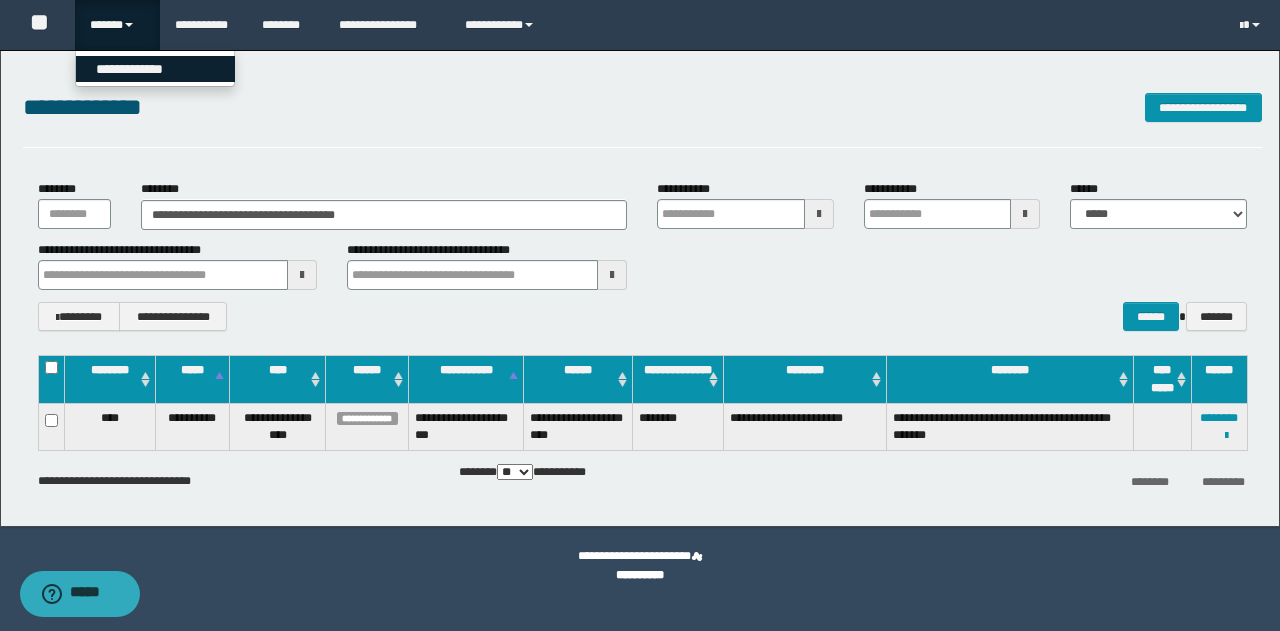 click on "**********" at bounding box center (155, 69) 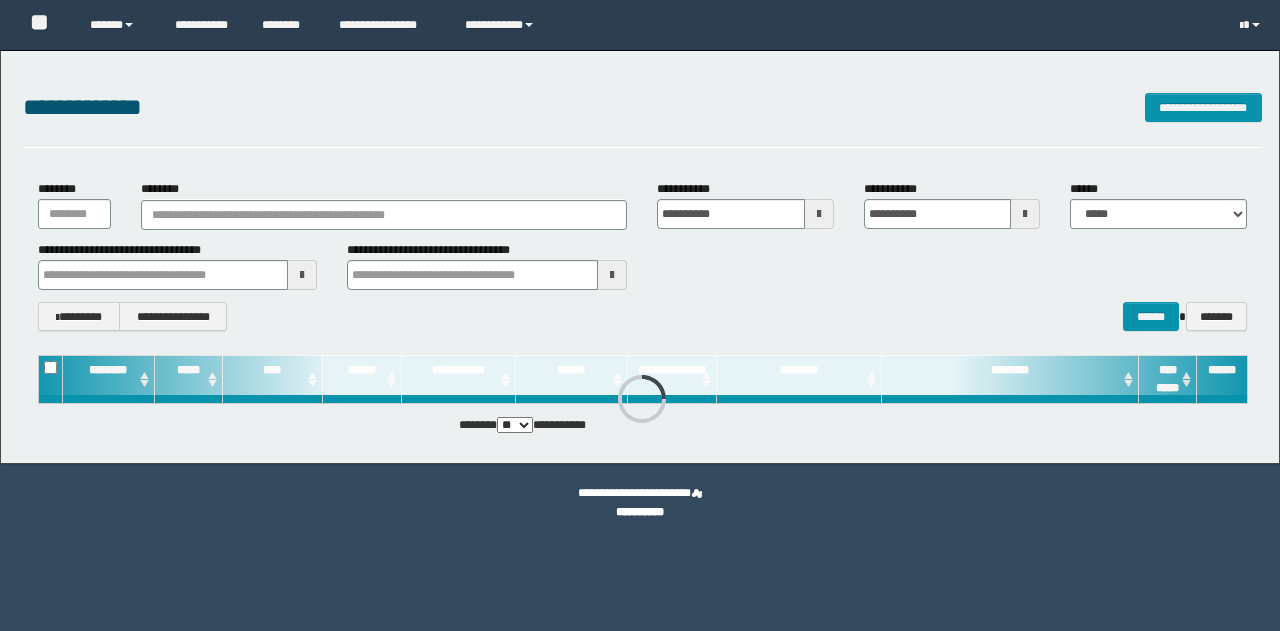 scroll, scrollTop: 0, scrollLeft: 0, axis: both 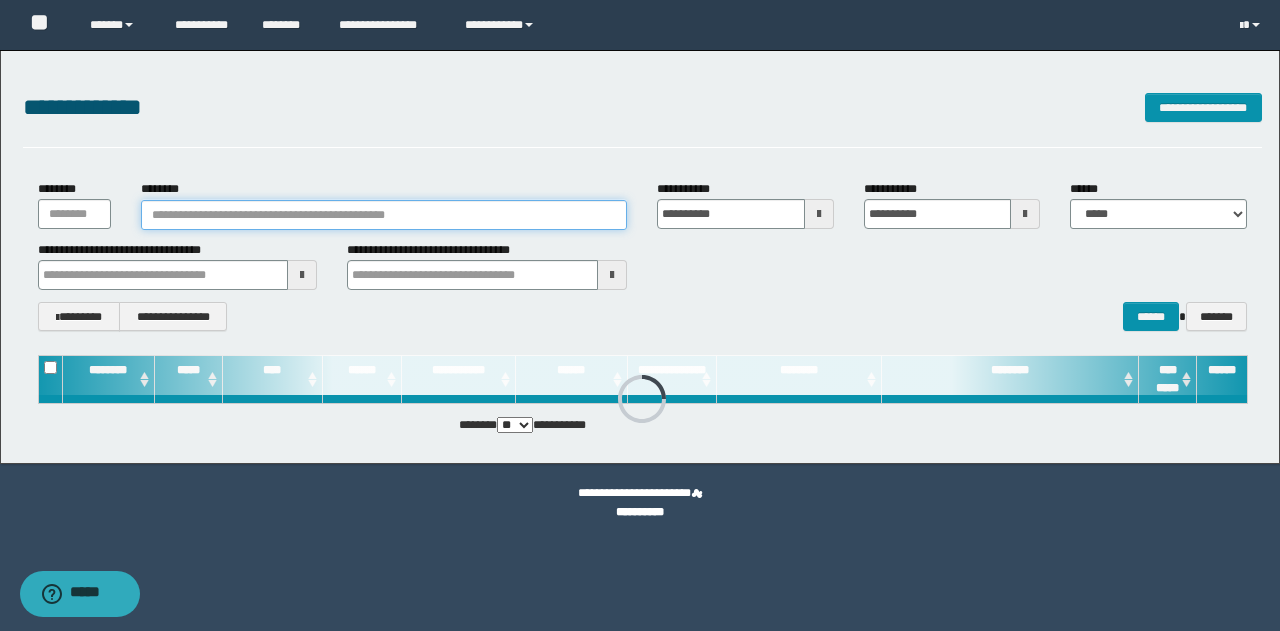 click on "********" at bounding box center [384, 215] 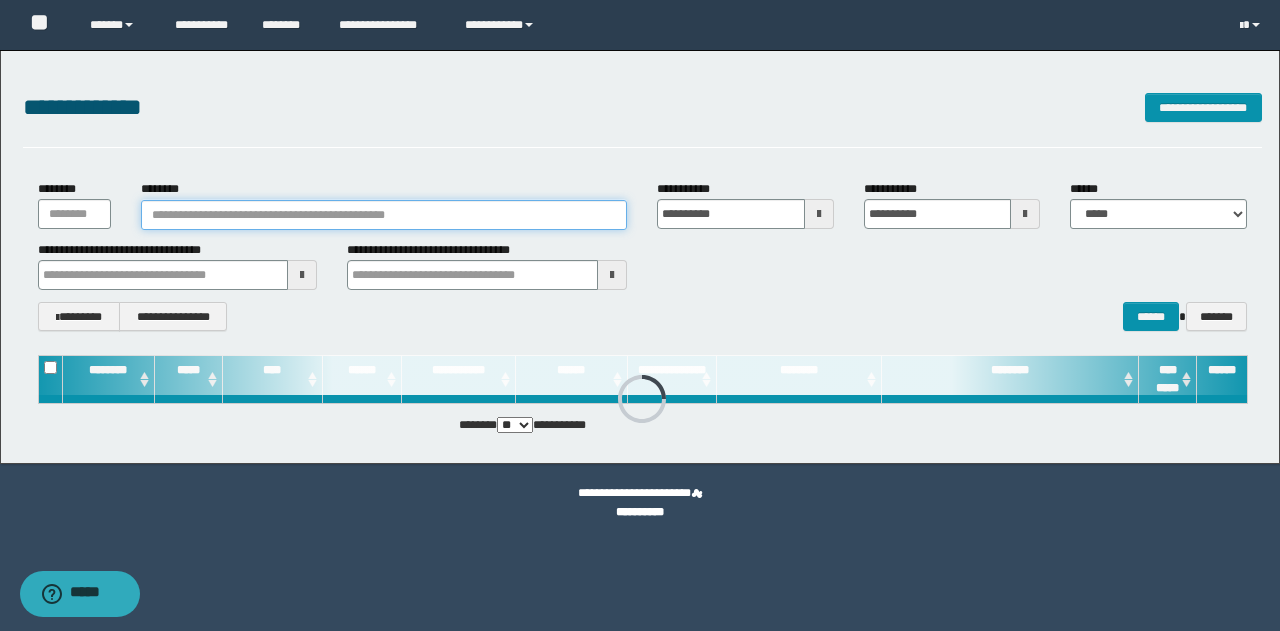 paste on "*******" 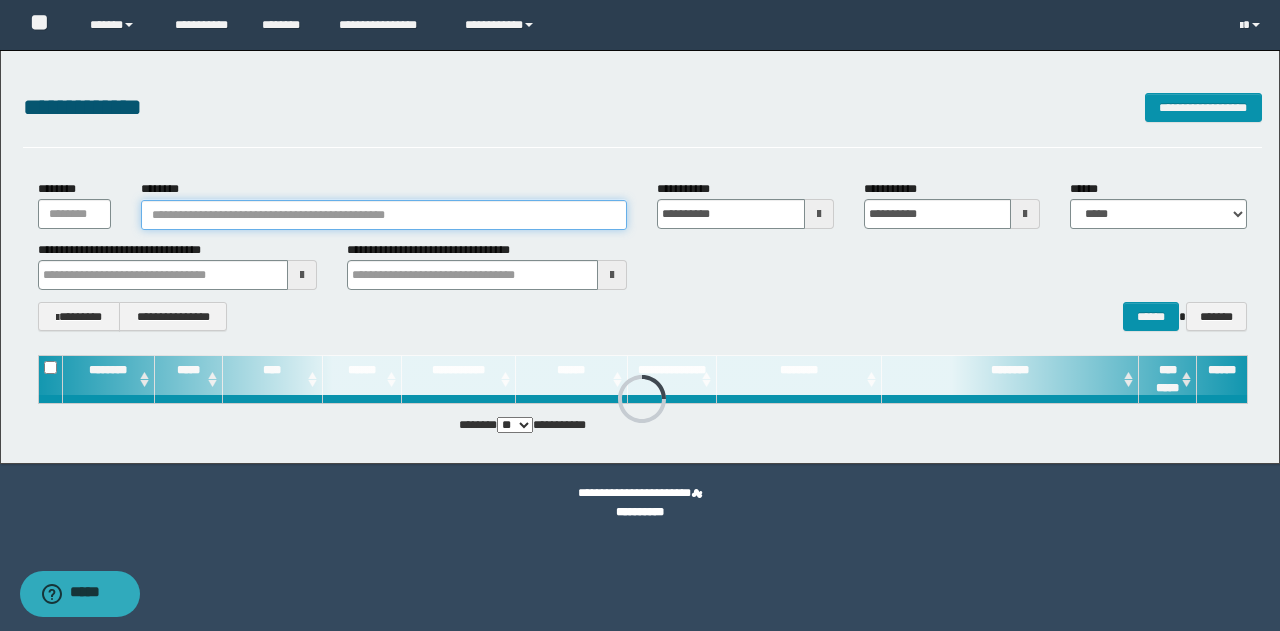 type on "*******" 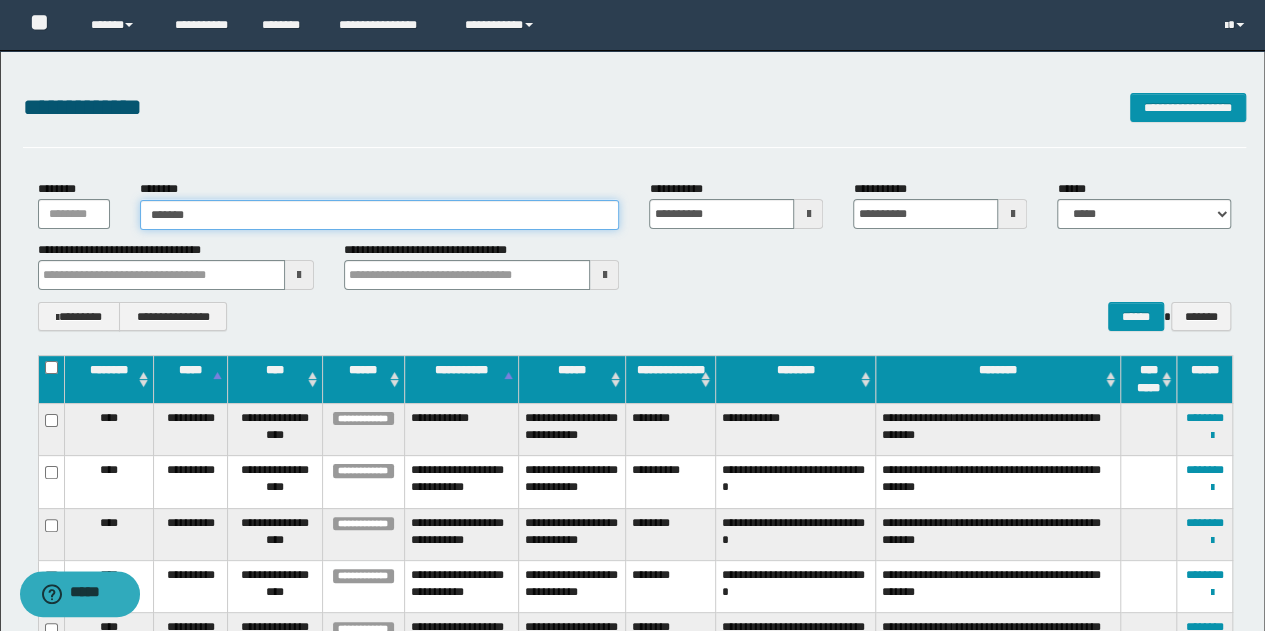 type on "*******" 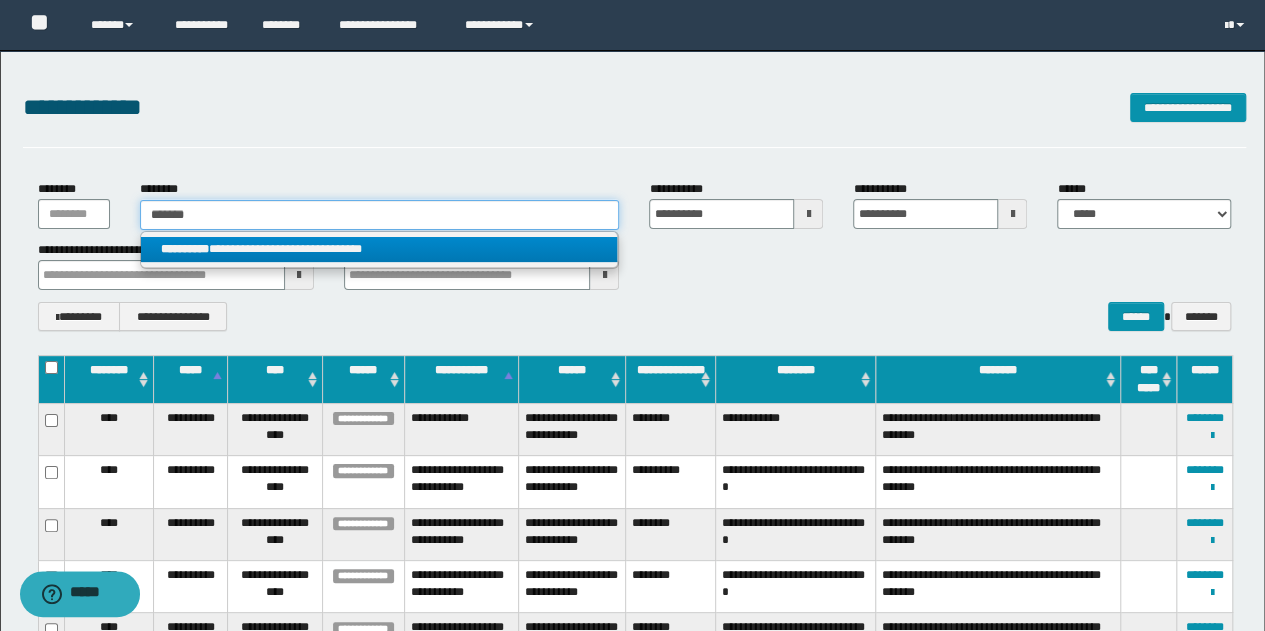 type on "*******" 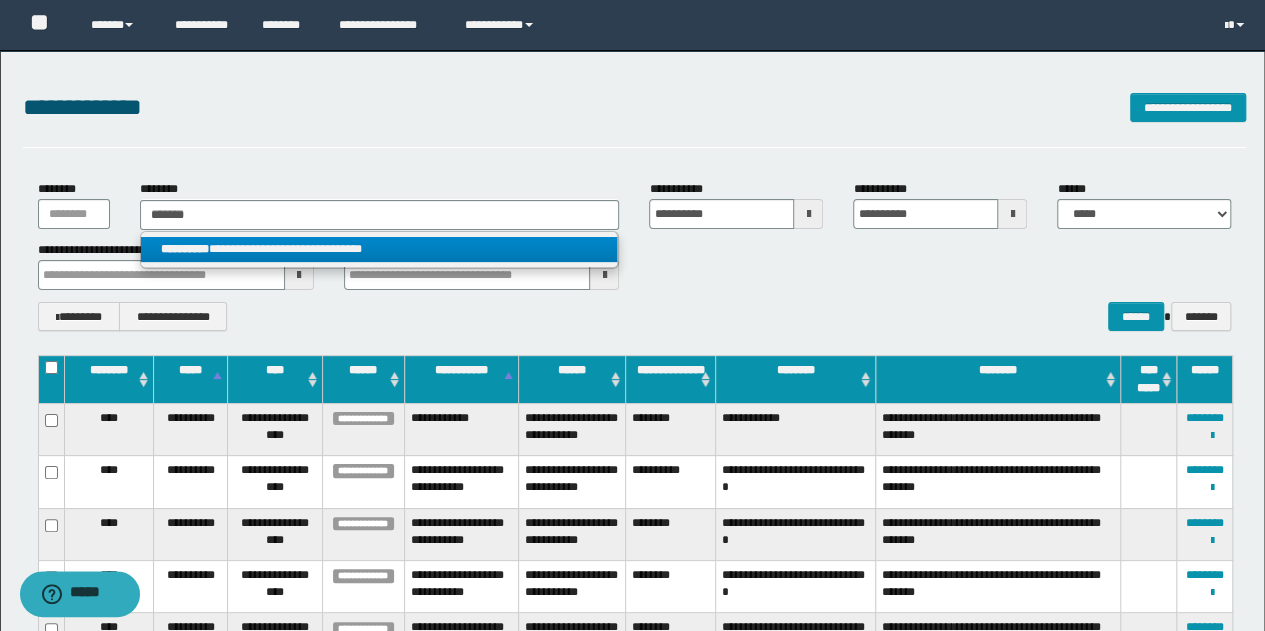 click on "**********" at bounding box center (379, 249) 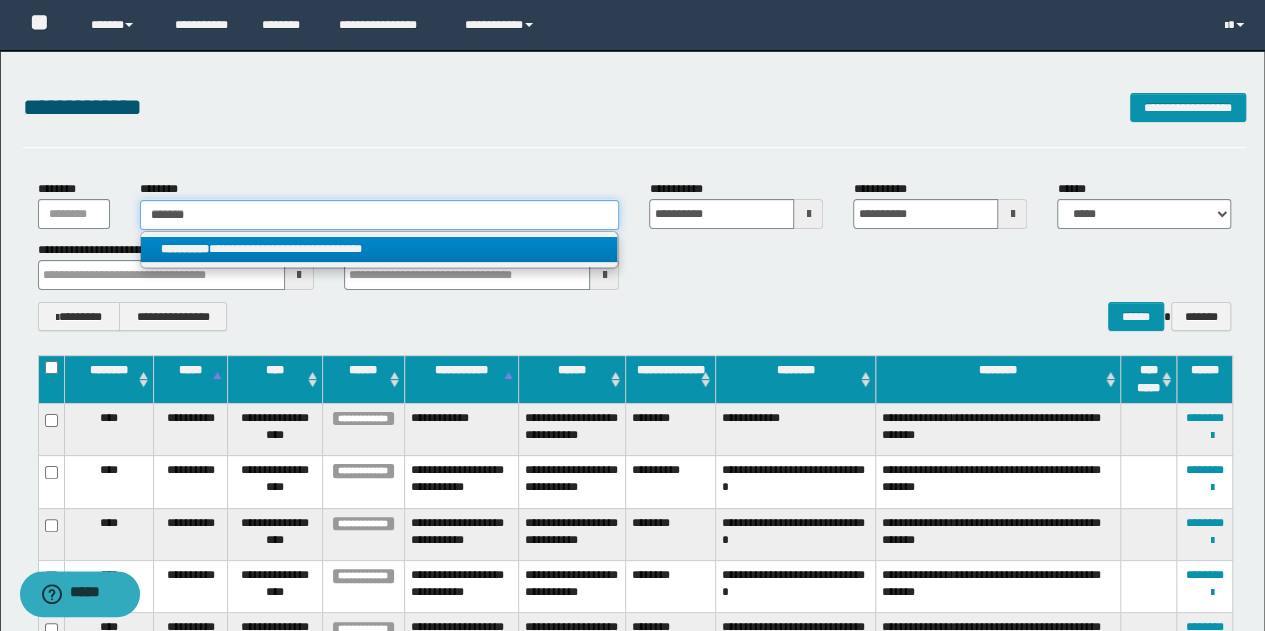 type 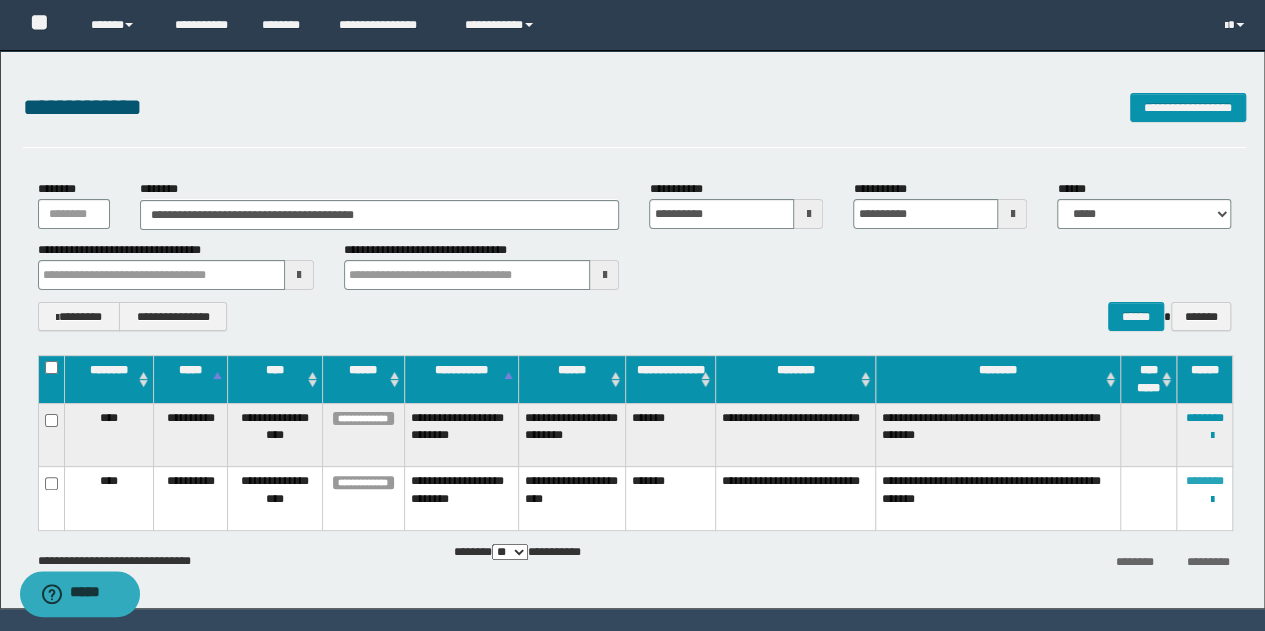 click on "********" at bounding box center (1205, 481) 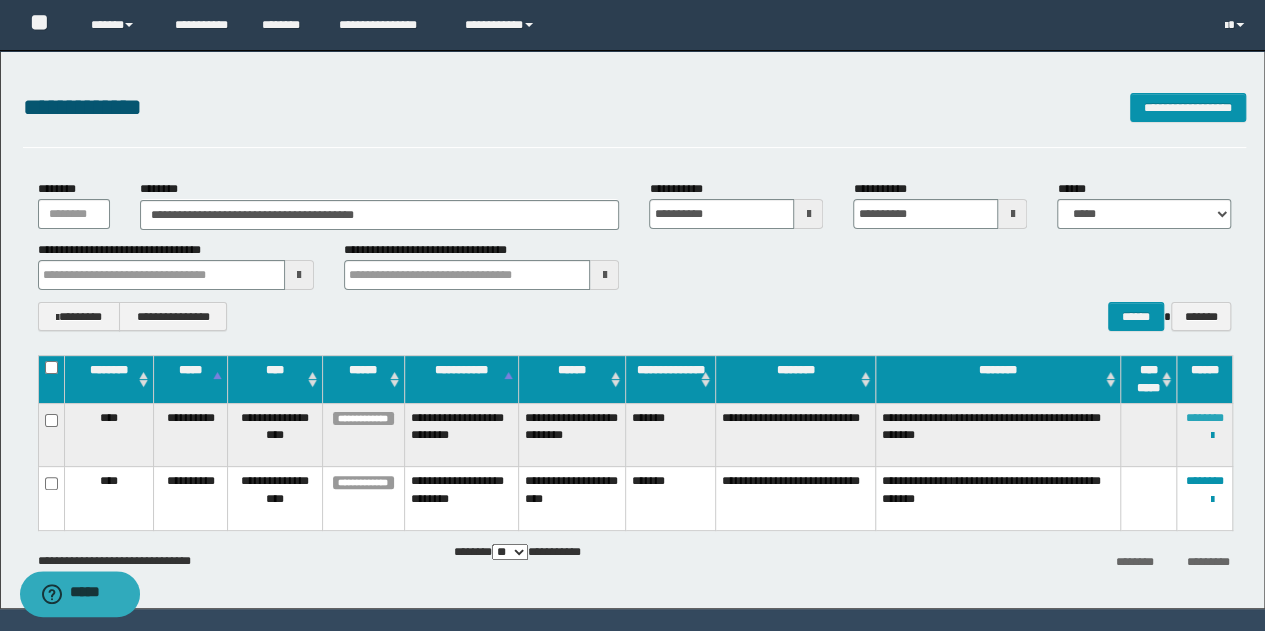 click on "********" at bounding box center [1205, 418] 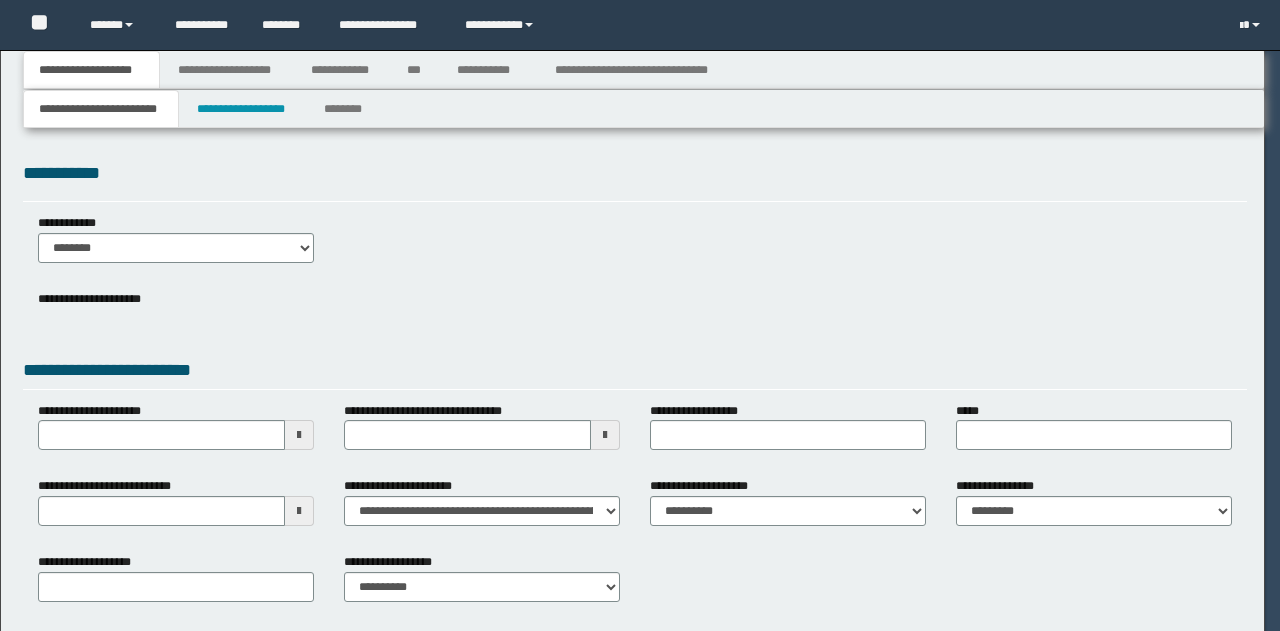 scroll, scrollTop: 0, scrollLeft: 0, axis: both 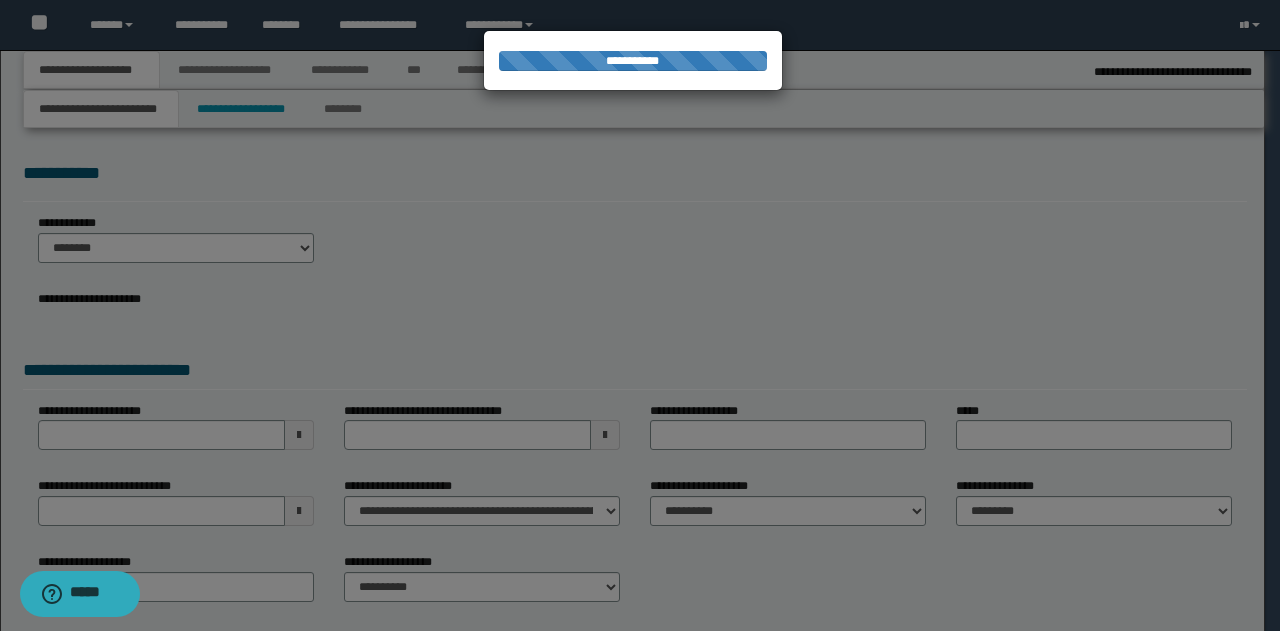 type on "**********" 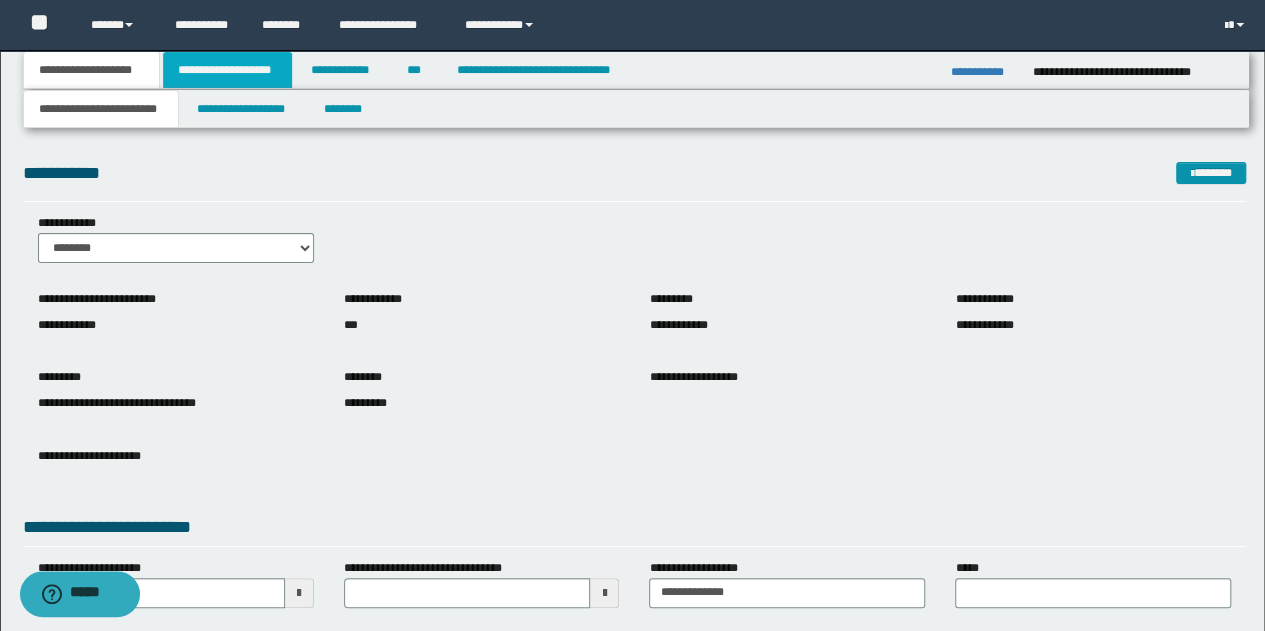 click on "**********" at bounding box center [227, 70] 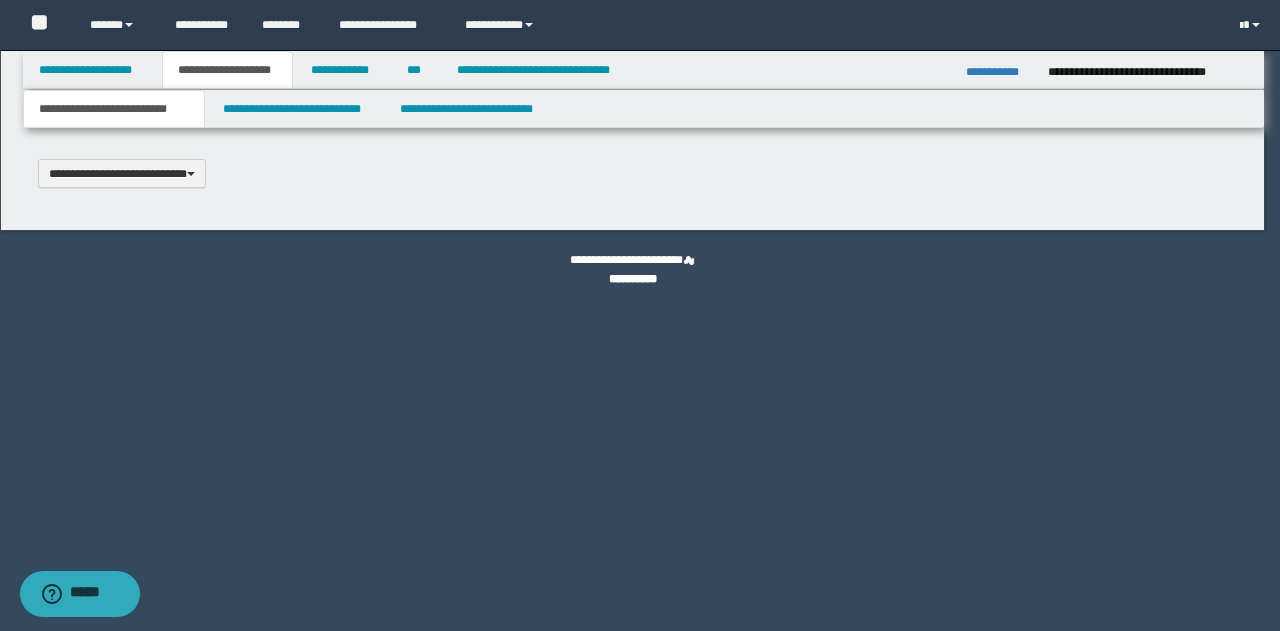 type 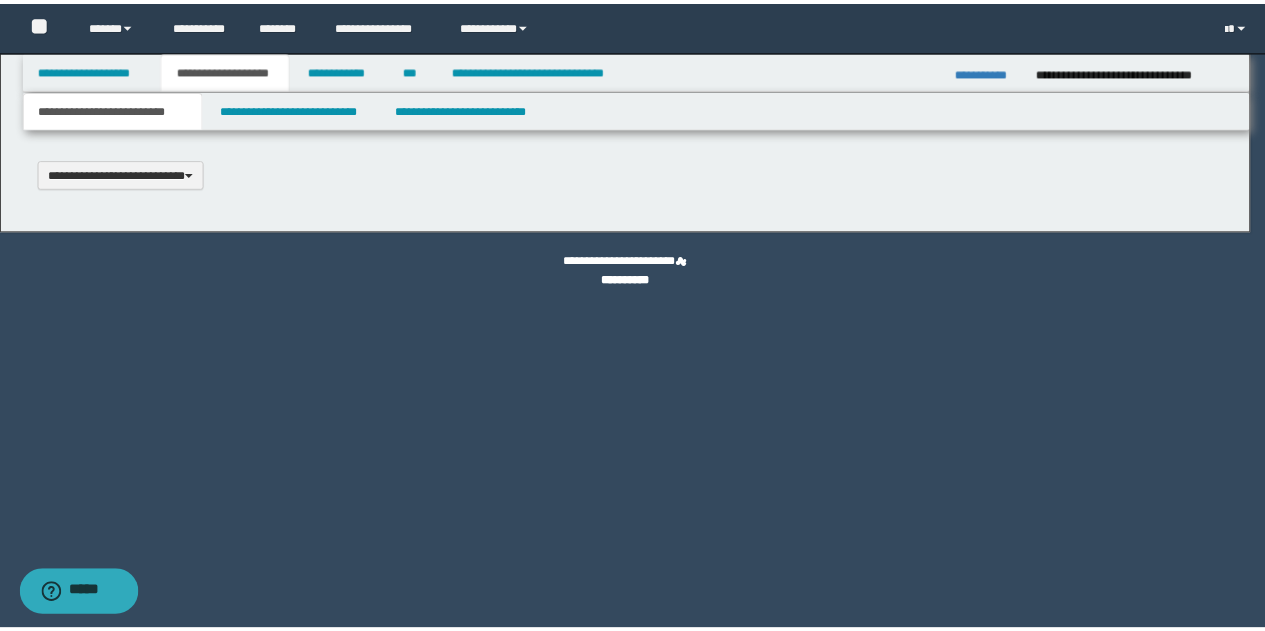 scroll, scrollTop: 0, scrollLeft: 0, axis: both 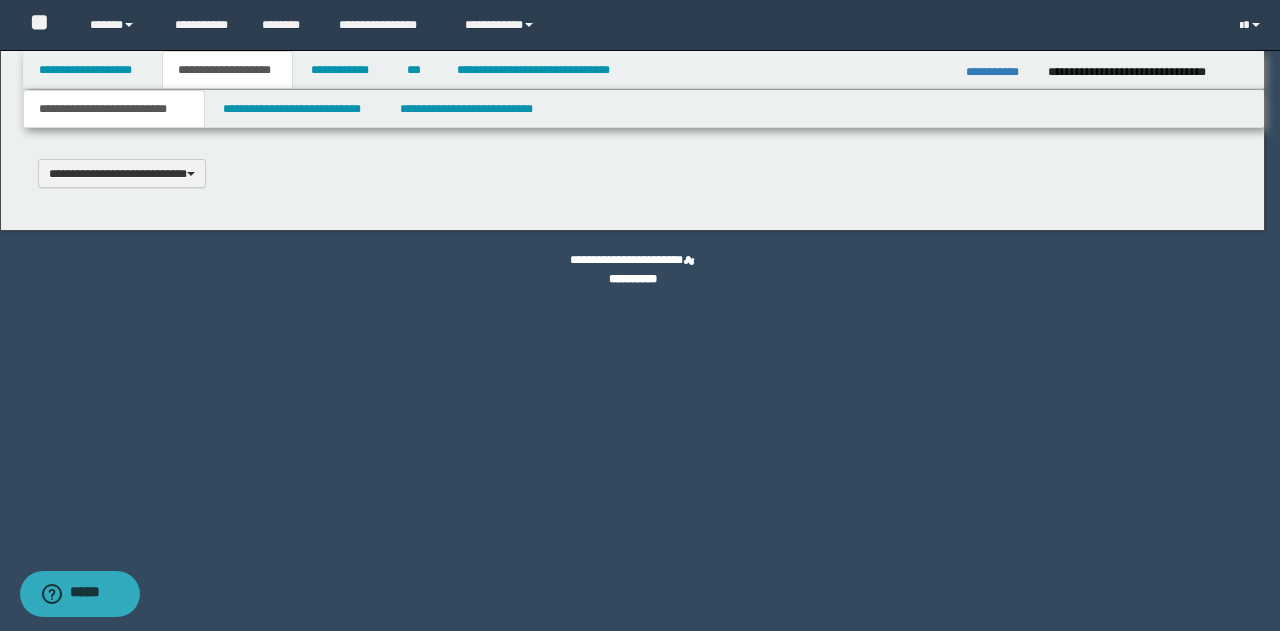 select on "*" 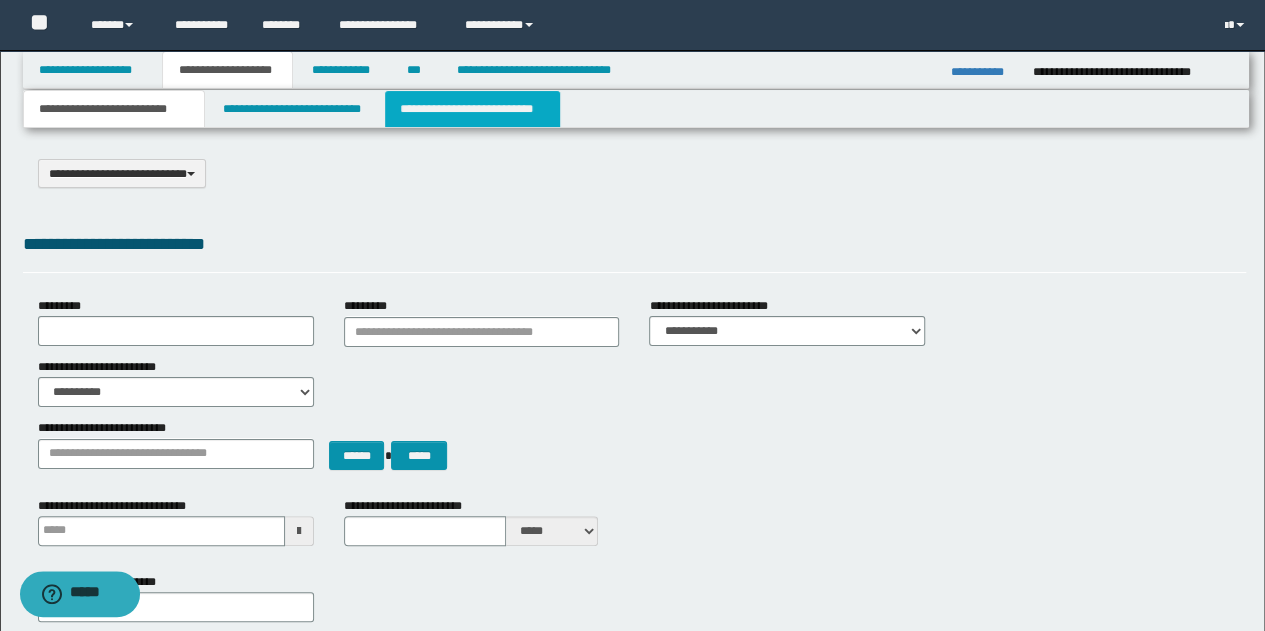 click on "**********" at bounding box center [472, 109] 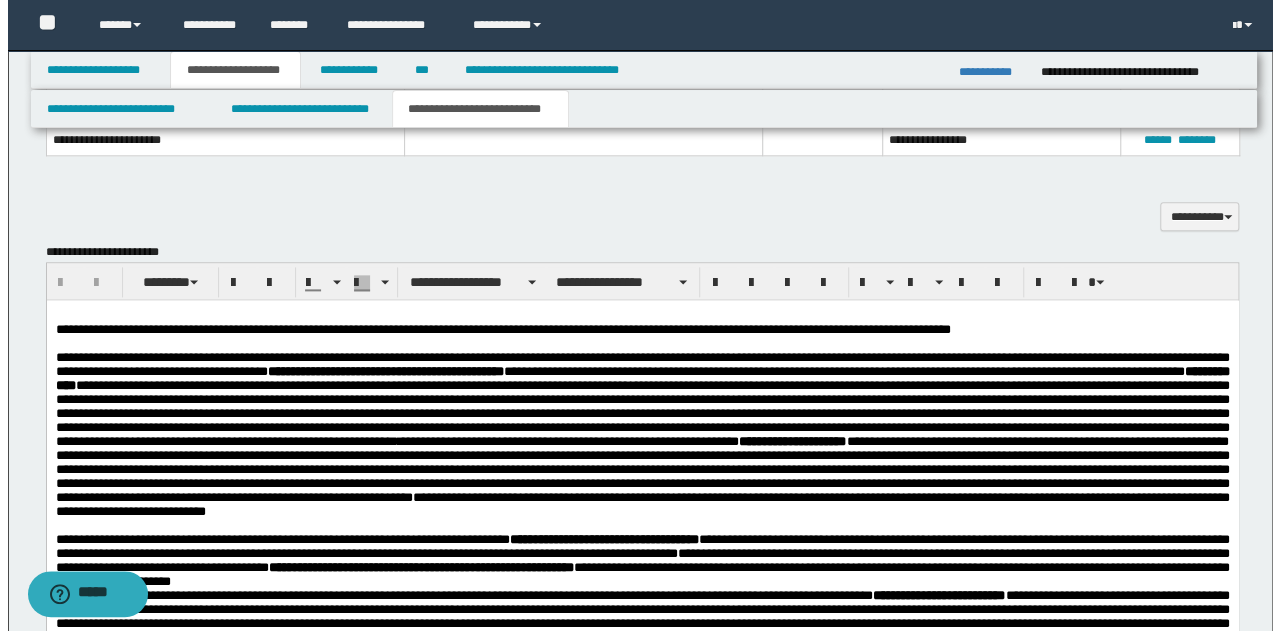 scroll, scrollTop: 1200, scrollLeft: 0, axis: vertical 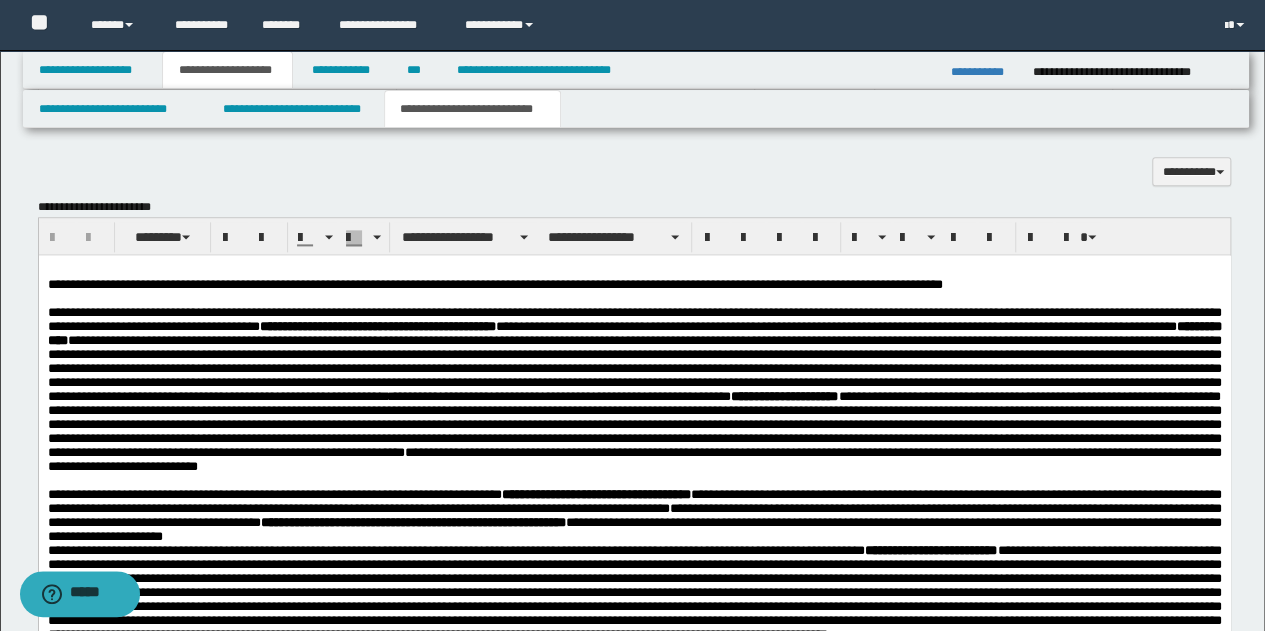 click on "**********" at bounding box center (472, 109) 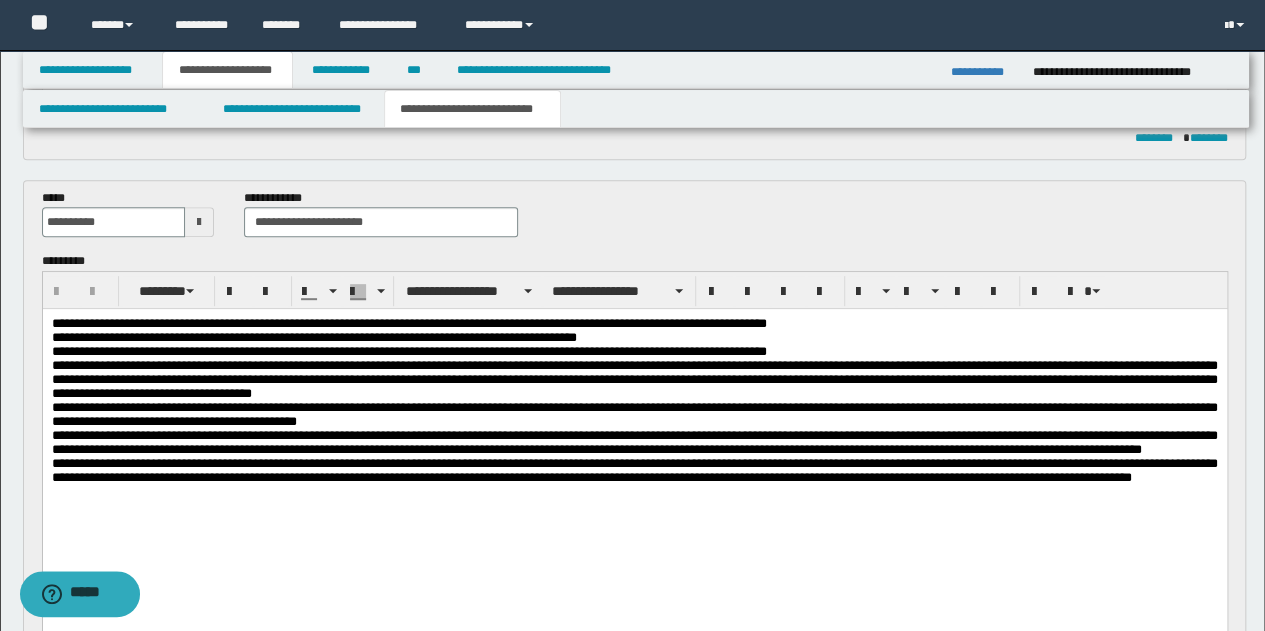 scroll, scrollTop: 500, scrollLeft: 0, axis: vertical 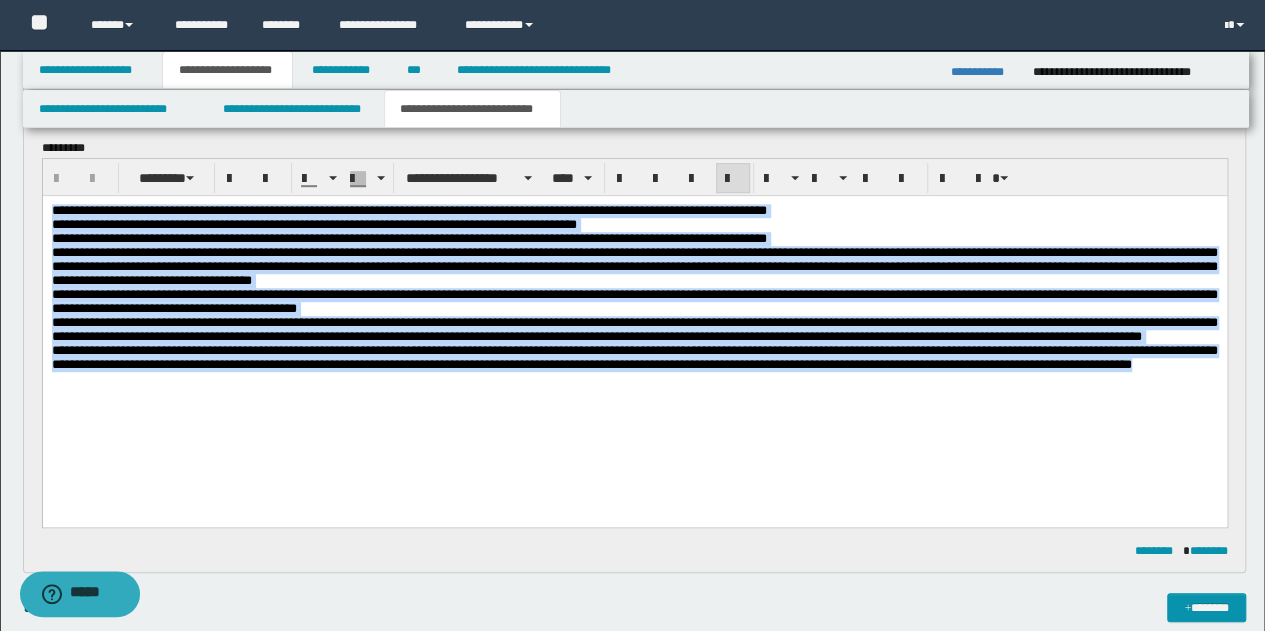 drag, startPoint x: 51, startPoint y: 208, endPoint x: 163, endPoint y: 430, distance: 248.65237 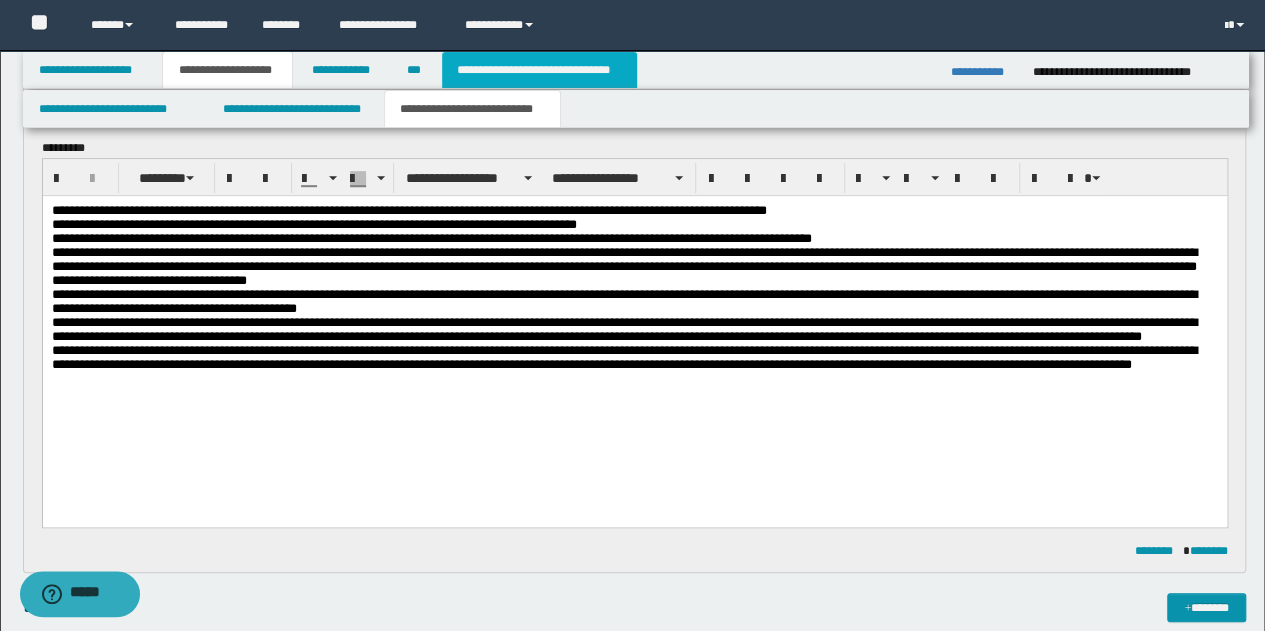 click on "**********" at bounding box center (539, 70) 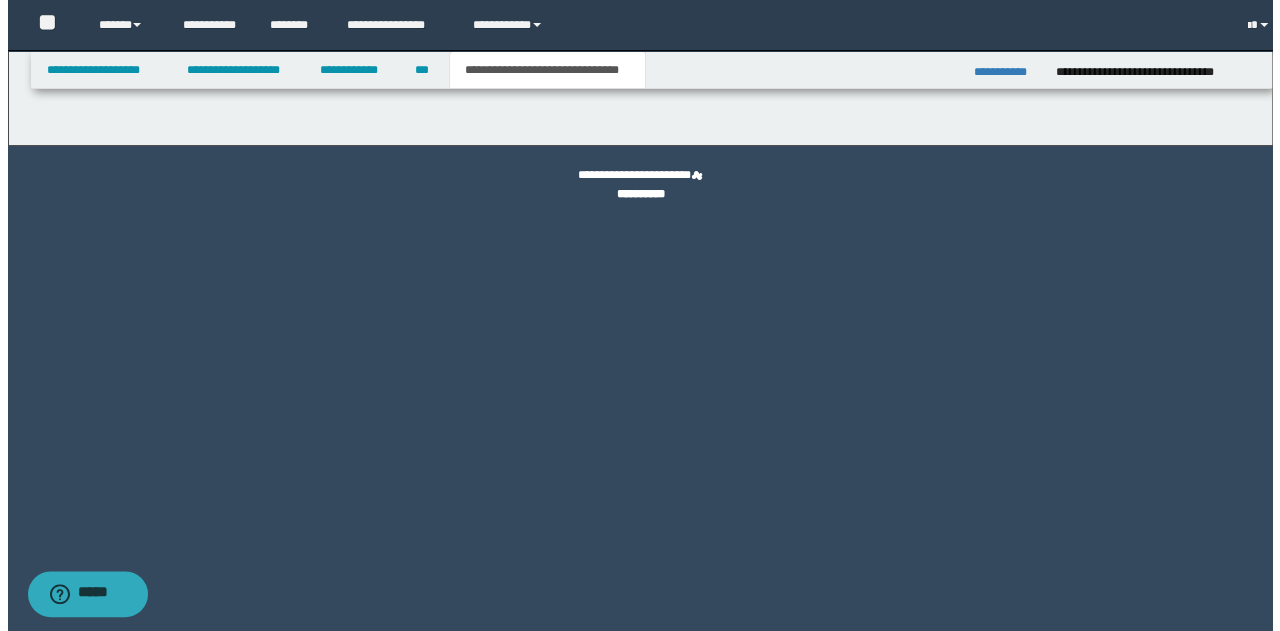 scroll, scrollTop: 0, scrollLeft: 0, axis: both 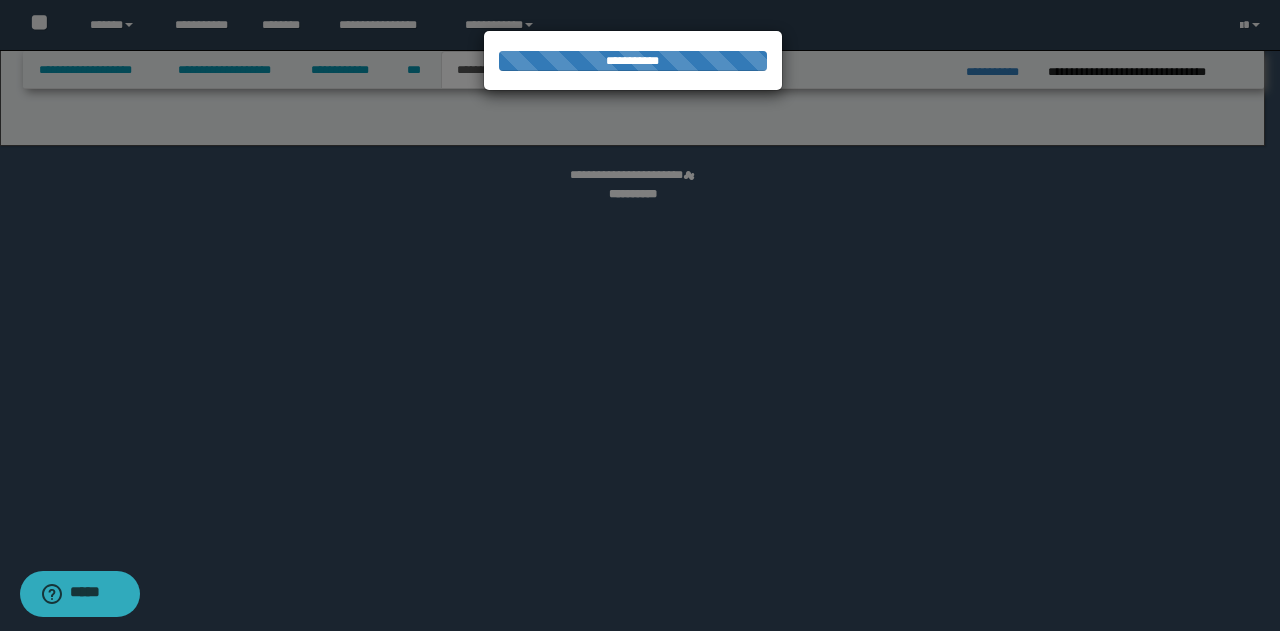 select on "*" 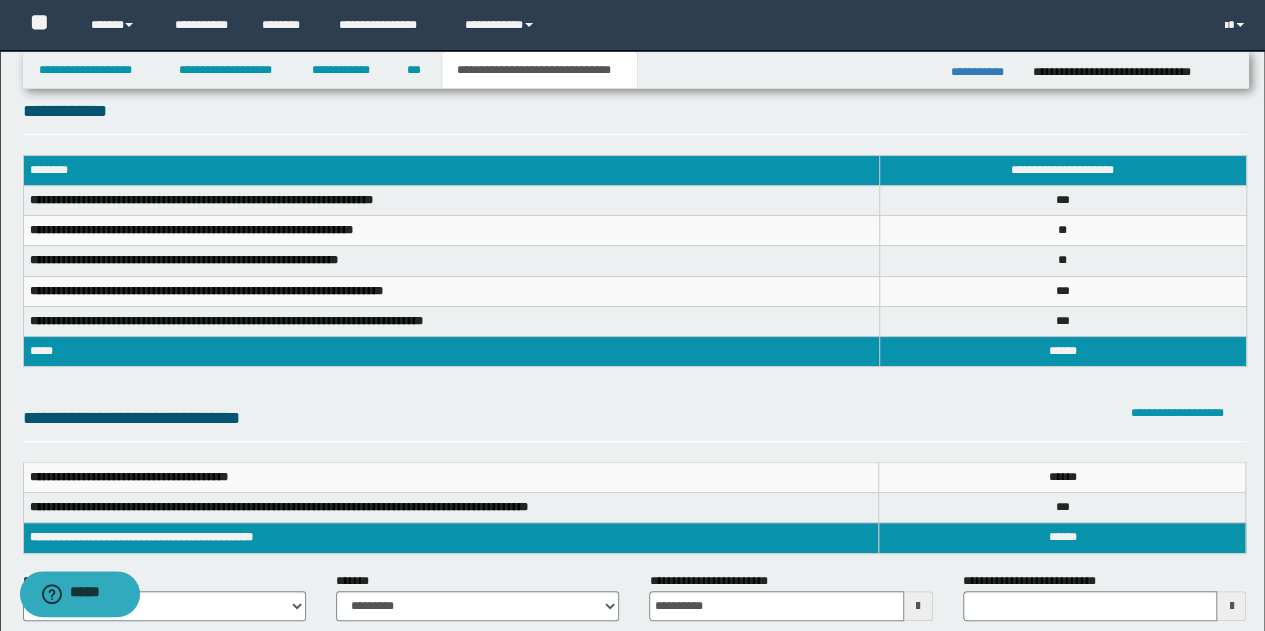 scroll, scrollTop: 0, scrollLeft: 0, axis: both 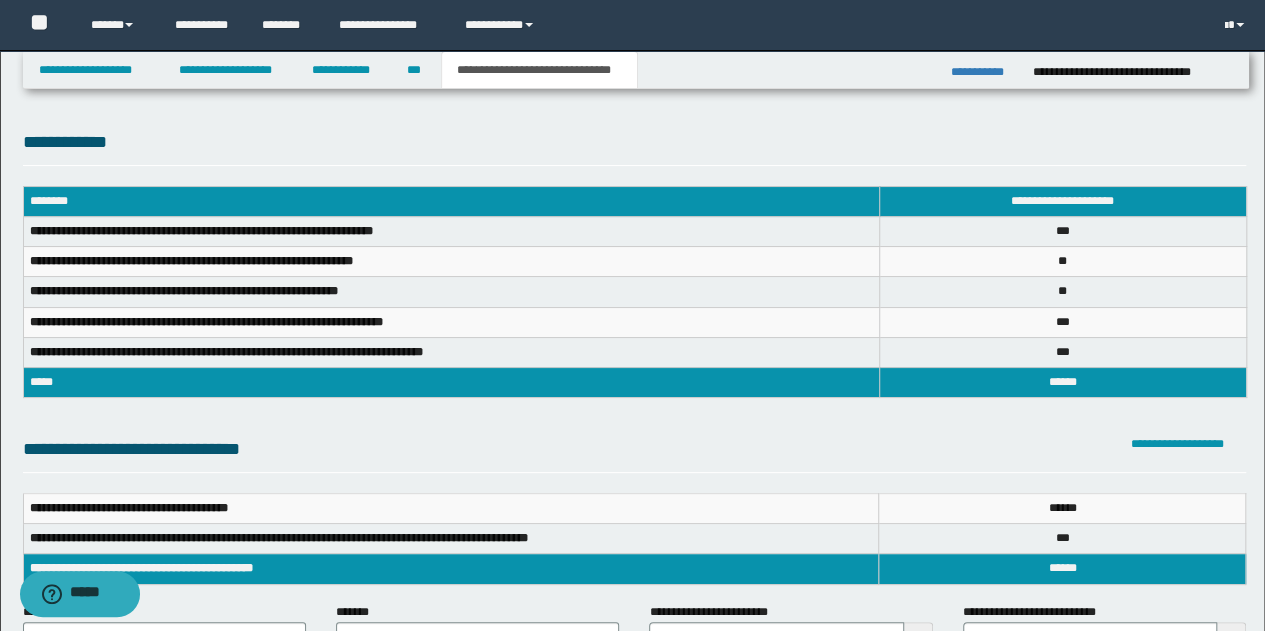 click on "**********" at bounding box center [539, 70] 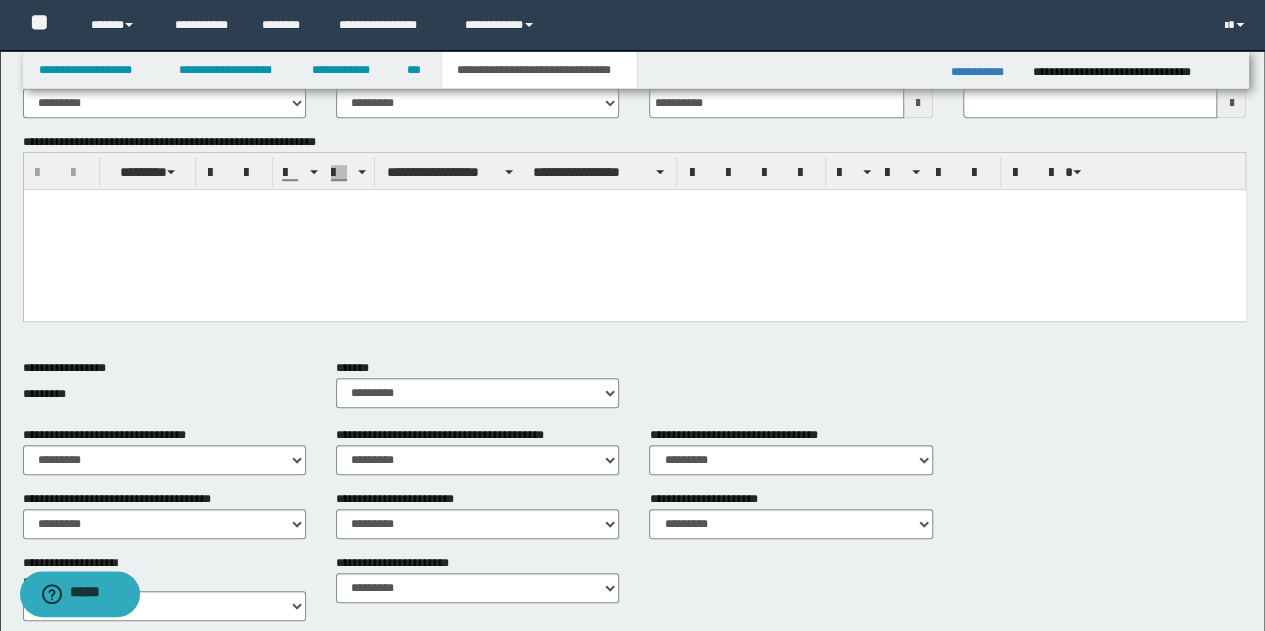 scroll, scrollTop: 200, scrollLeft: 0, axis: vertical 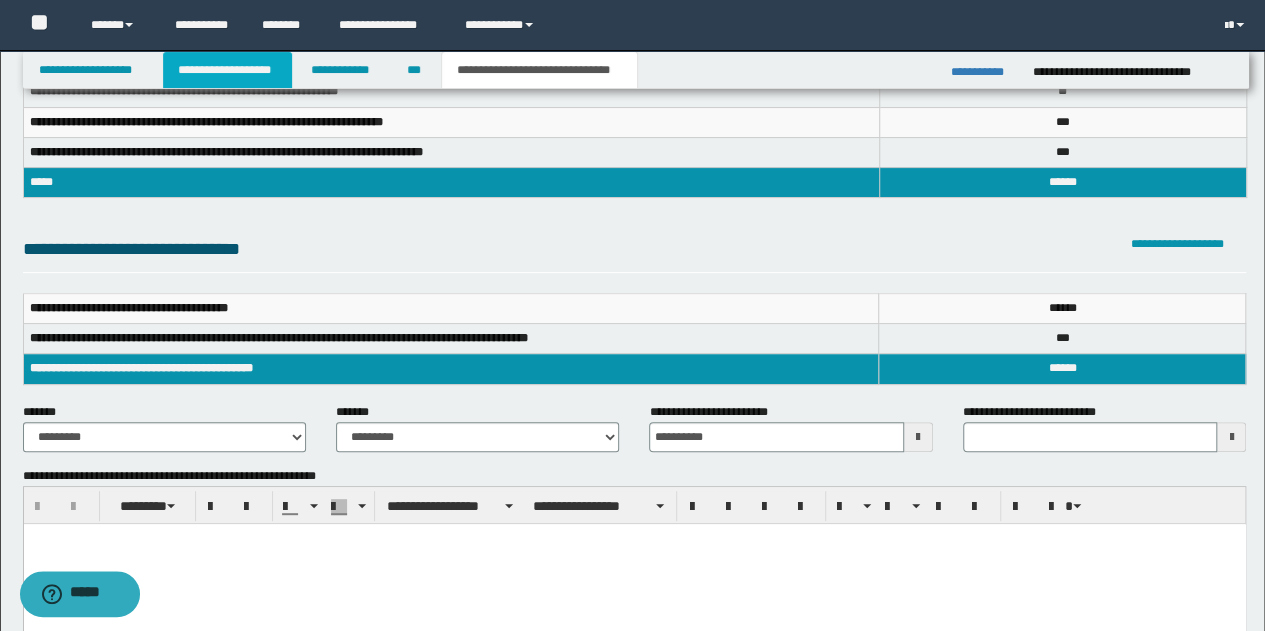 click on "**********" at bounding box center (227, 70) 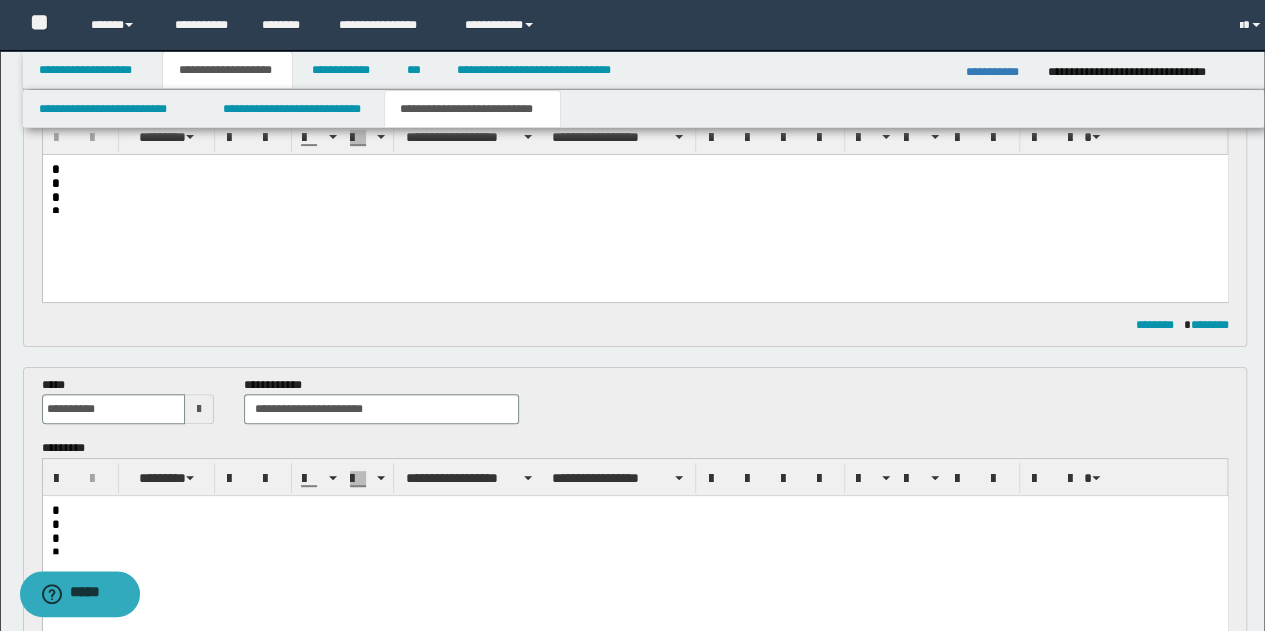 scroll, scrollTop: 230, scrollLeft: 0, axis: vertical 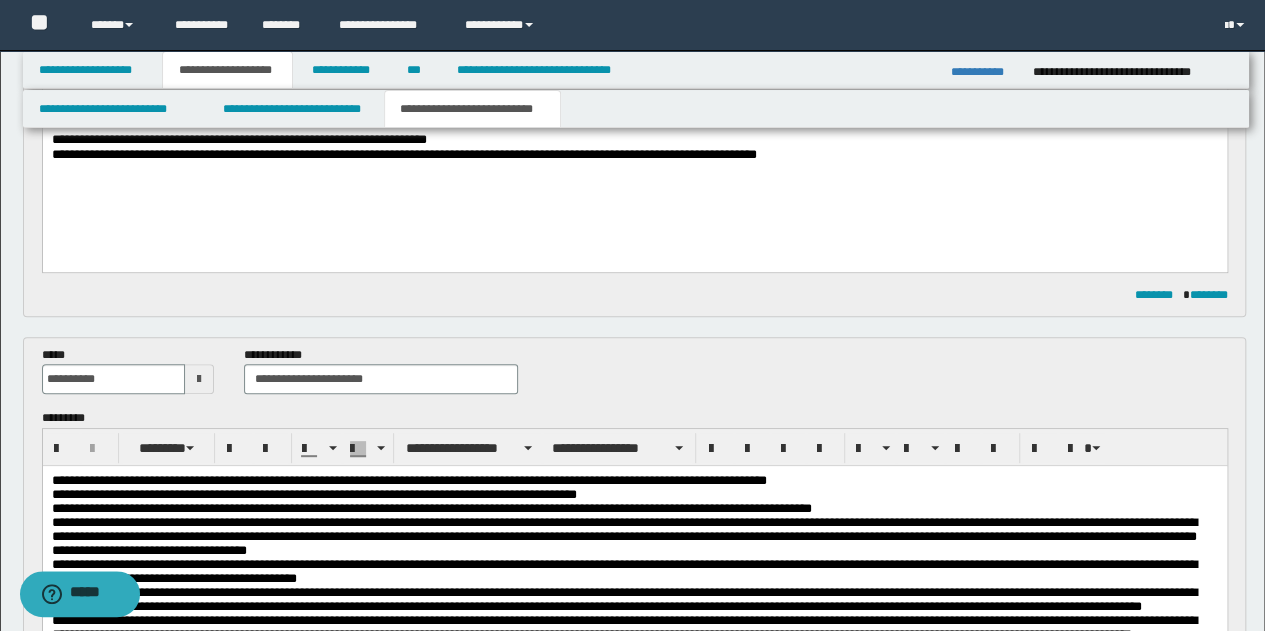 click on "**********" at bounding box center (472, 109) 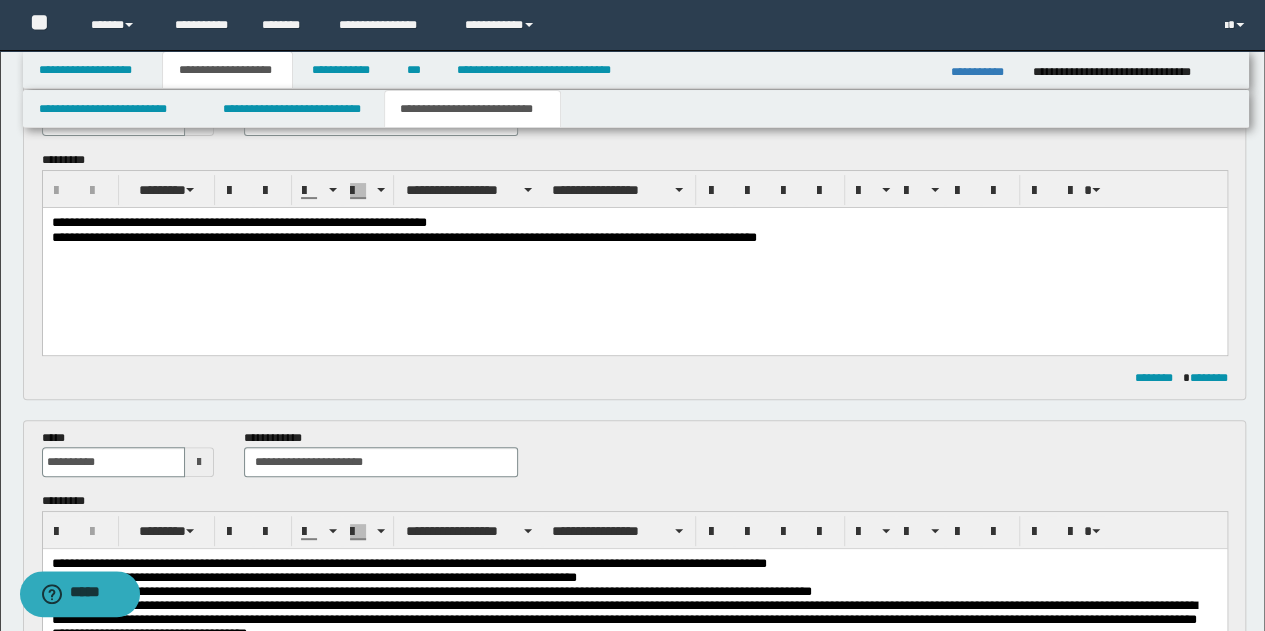 scroll, scrollTop: 0, scrollLeft: 0, axis: both 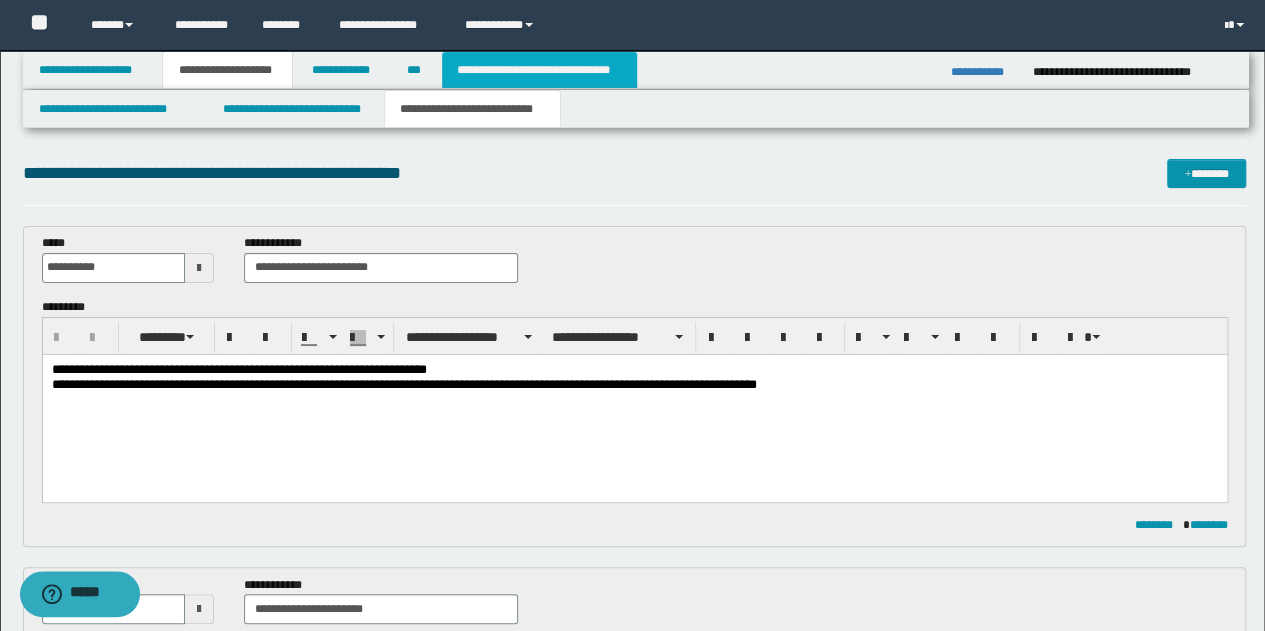 click on "**********" at bounding box center [539, 70] 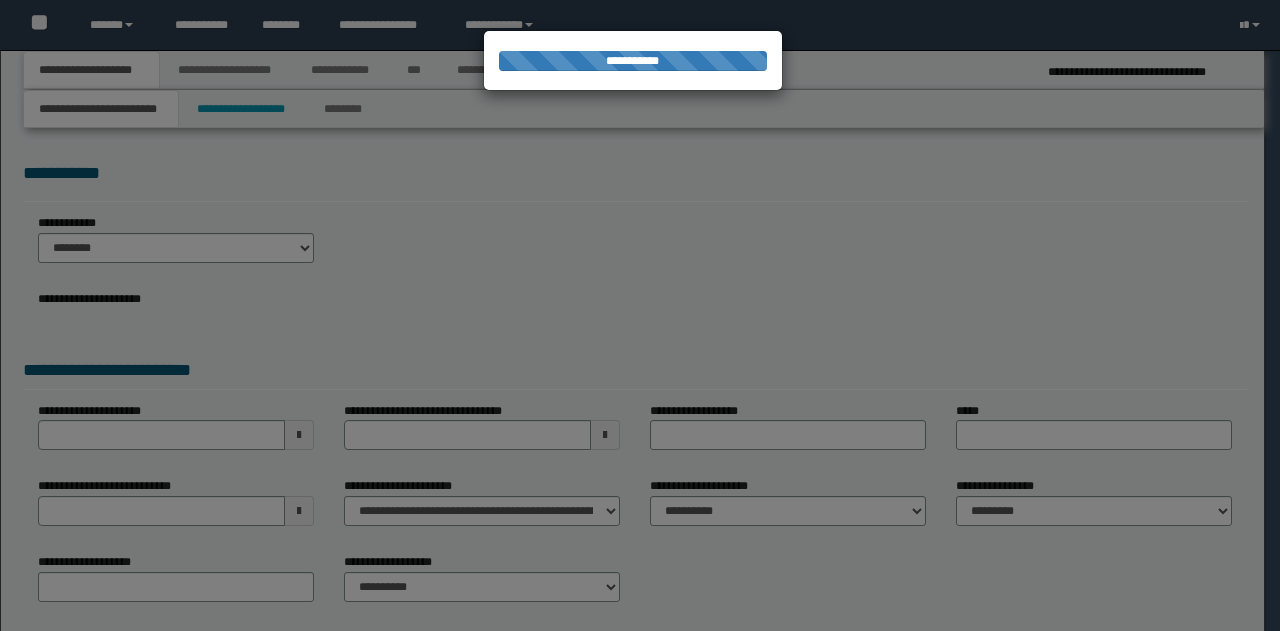 scroll, scrollTop: 0, scrollLeft: 0, axis: both 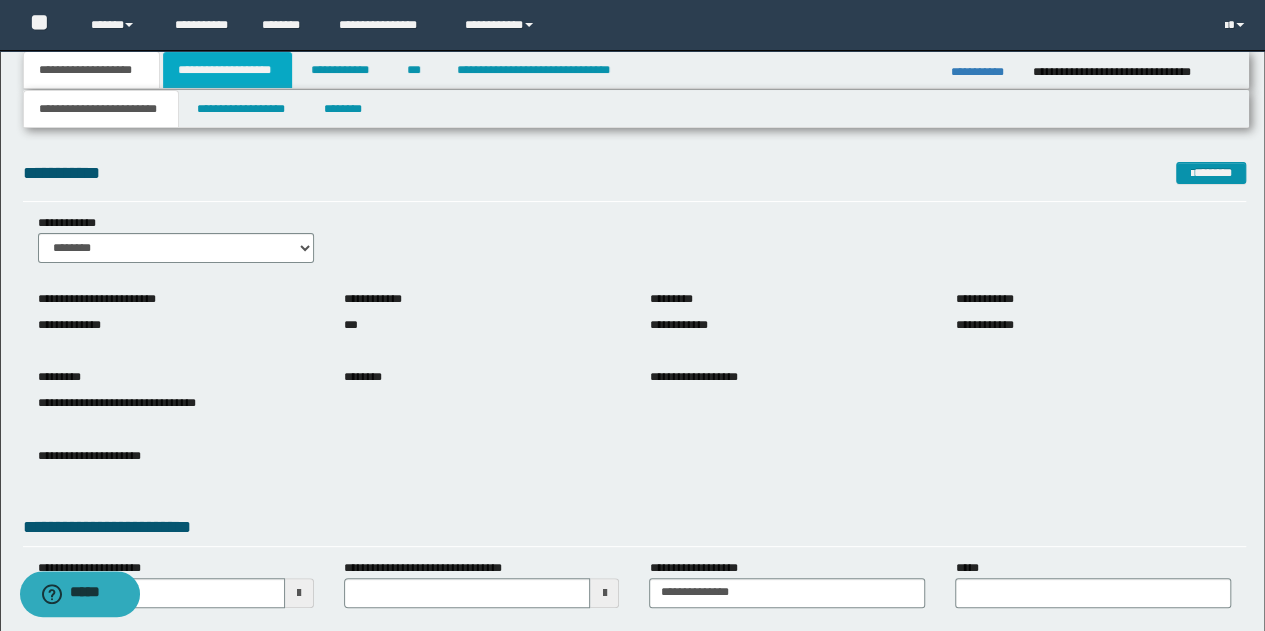 click on "**********" at bounding box center (227, 70) 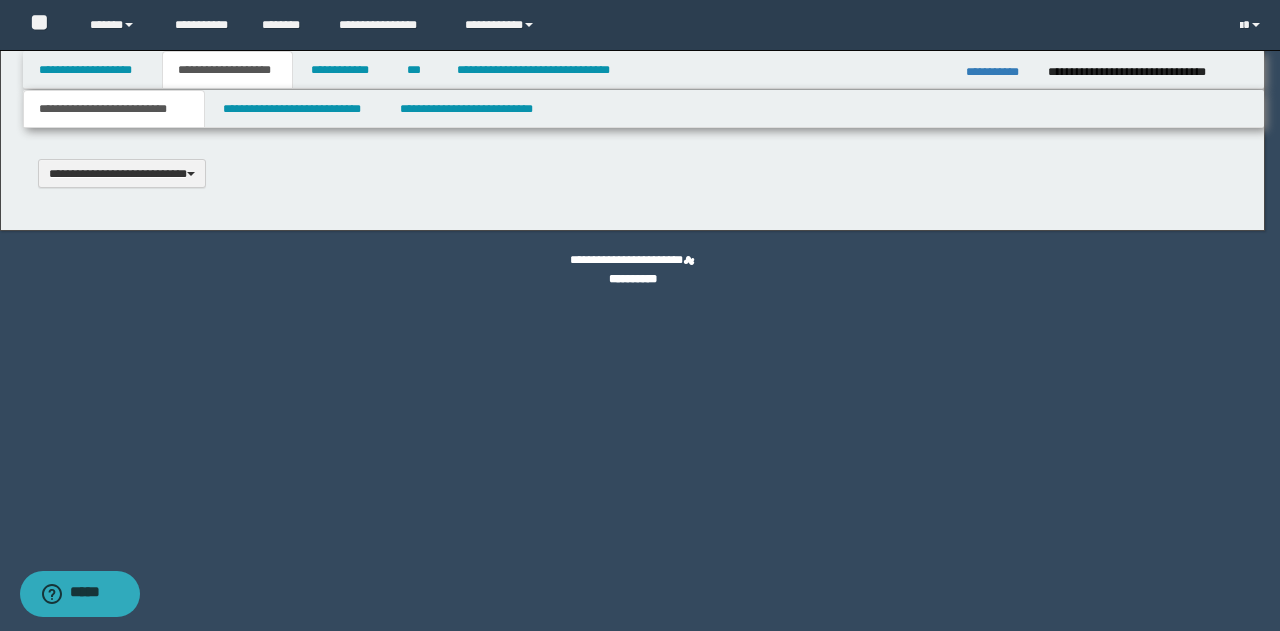 type 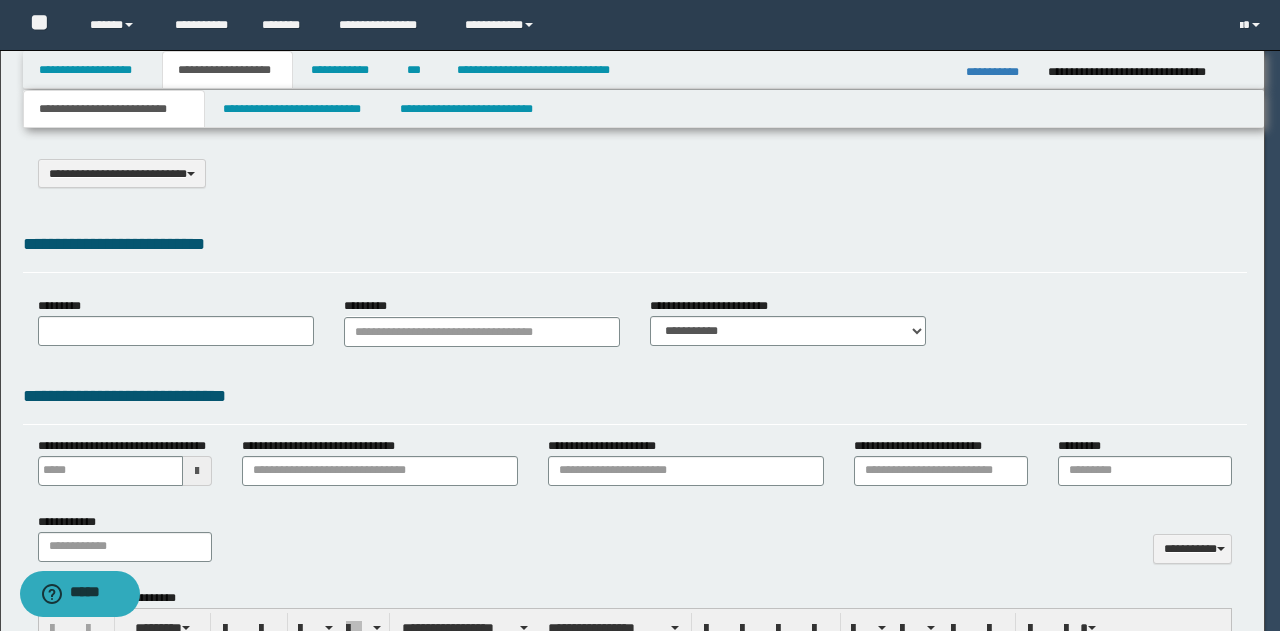 select on "*" 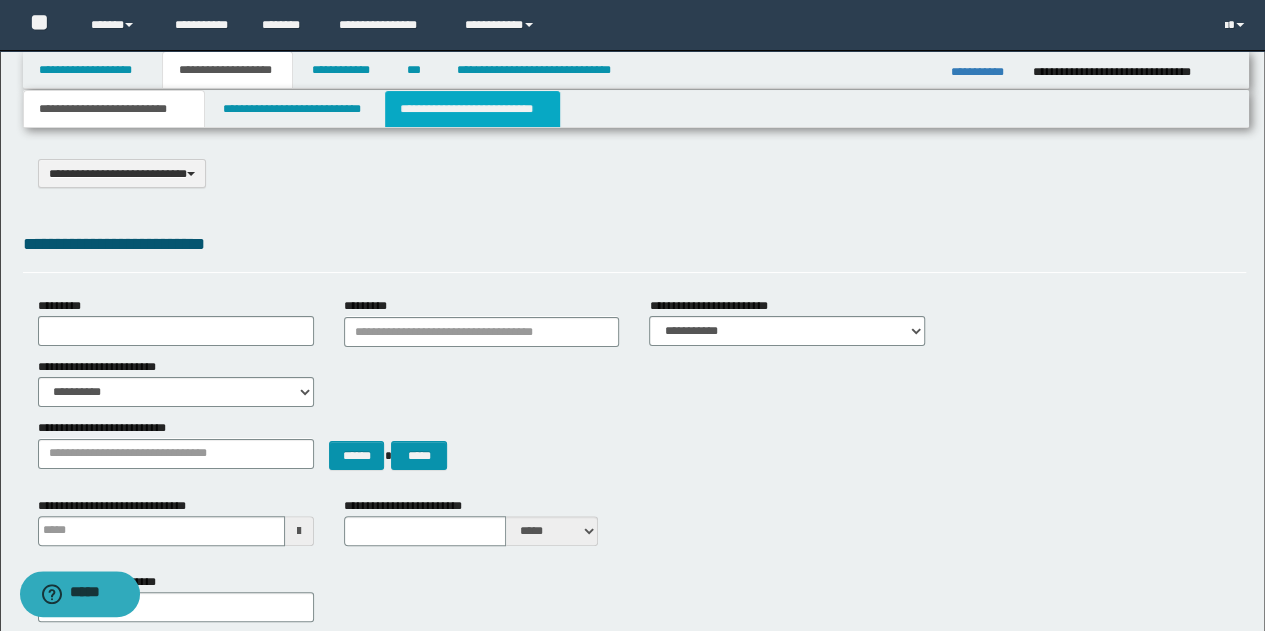 click on "**********" at bounding box center [472, 109] 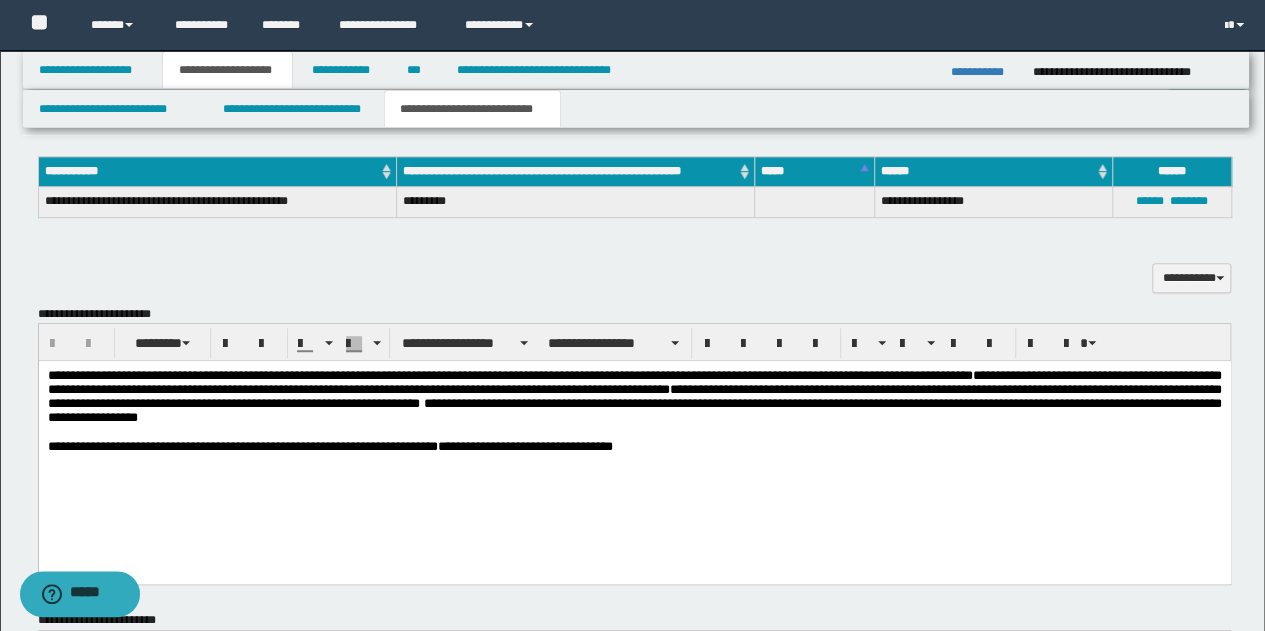 scroll, scrollTop: 500, scrollLeft: 0, axis: vertical 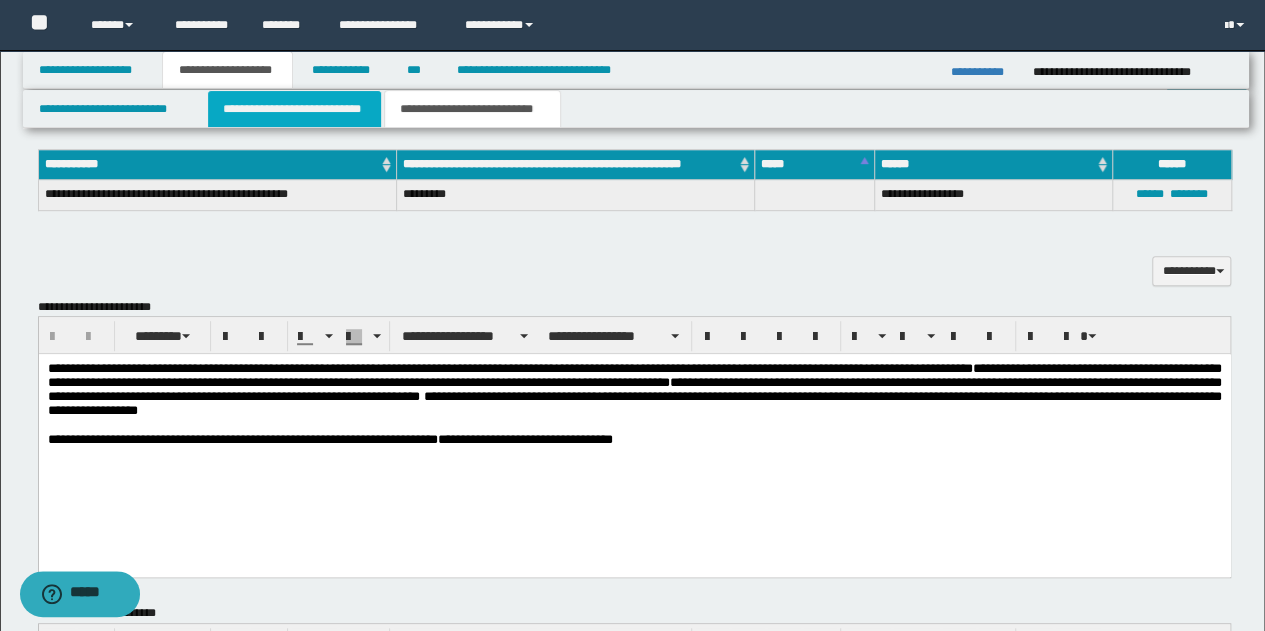 click on "**********" at bounding box center (294, 109) 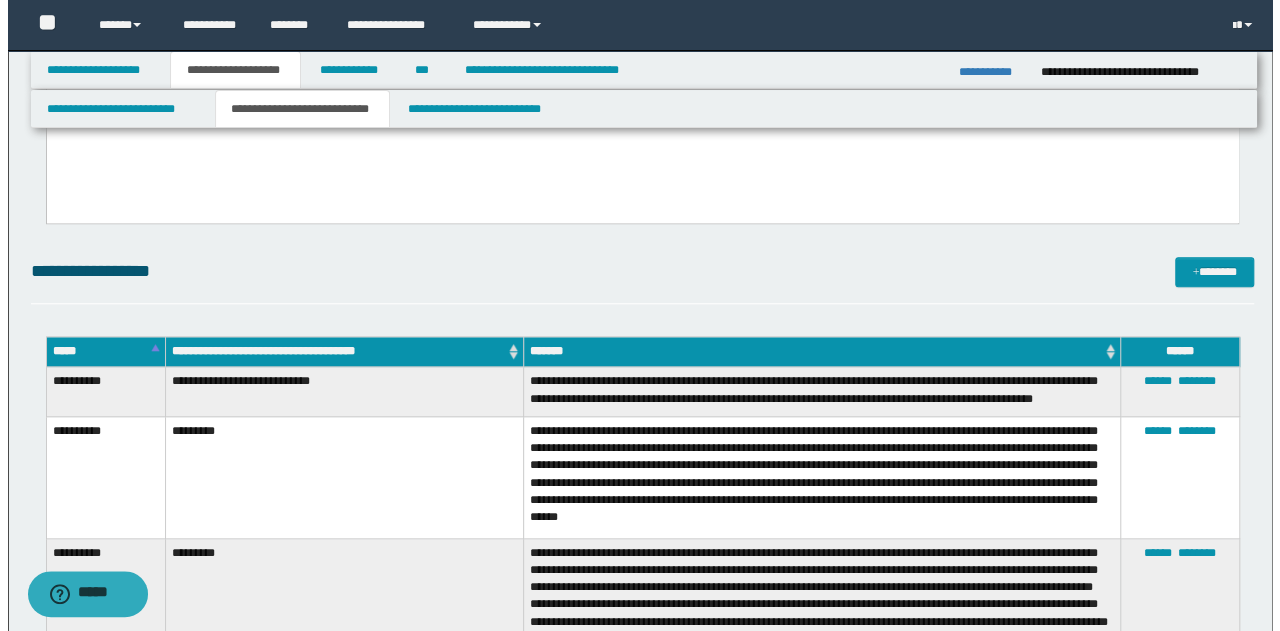 scroll, scrollTop: 800, scrollLeft: 0, axis: vertical 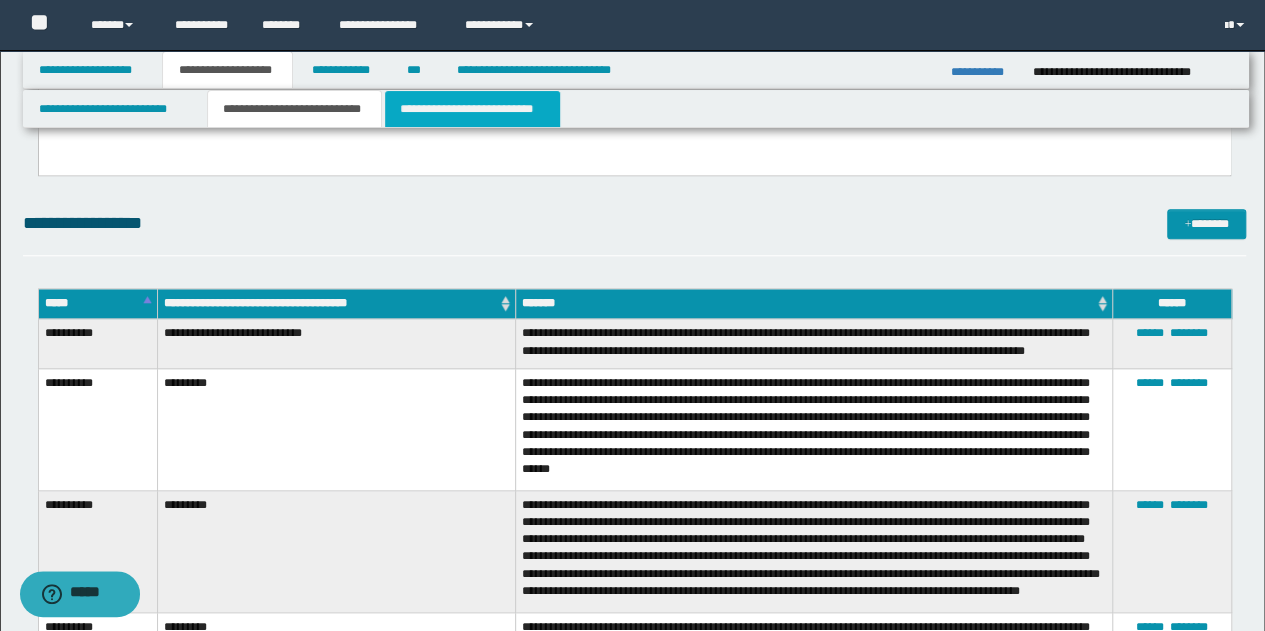 click on "**********" at bounding box center (472, 109) 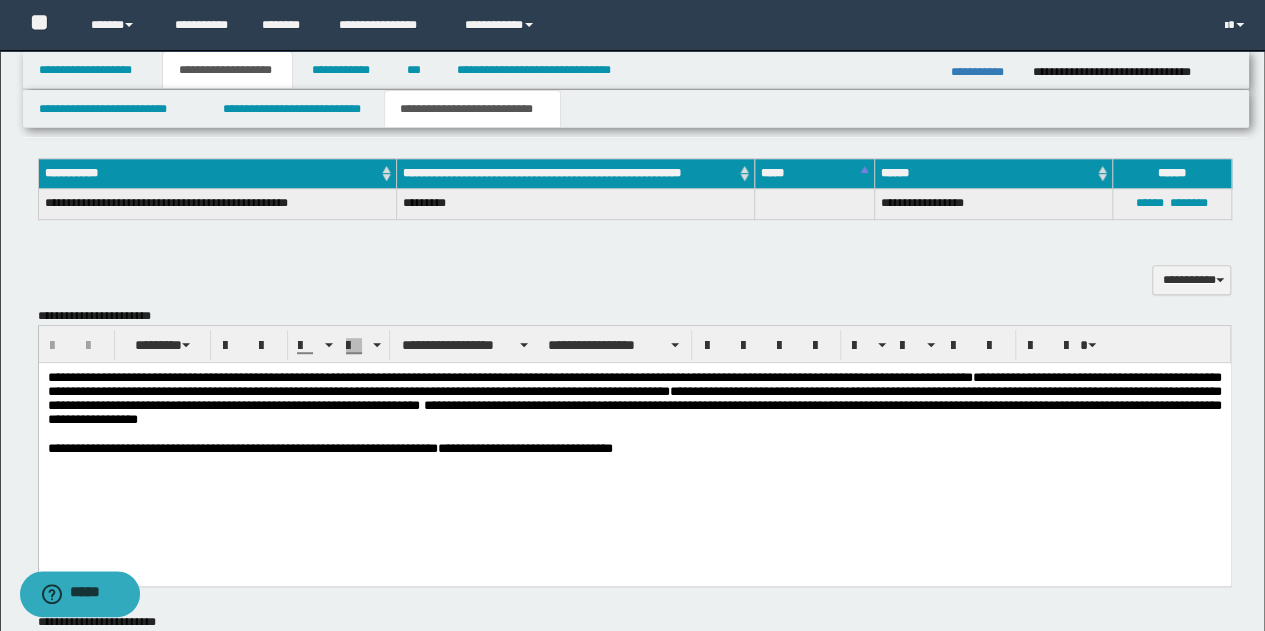 scroll, scrollTop: 500, scrollLeft: 0, axis: vertical 